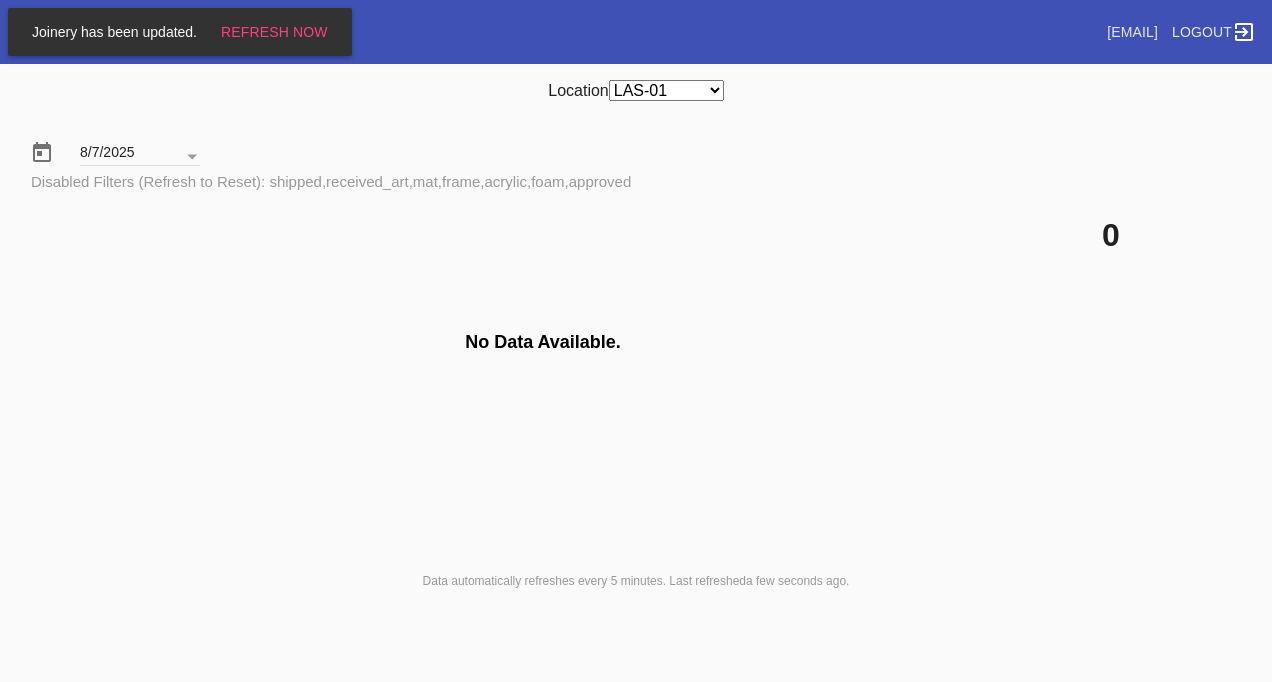 select on "number:50" 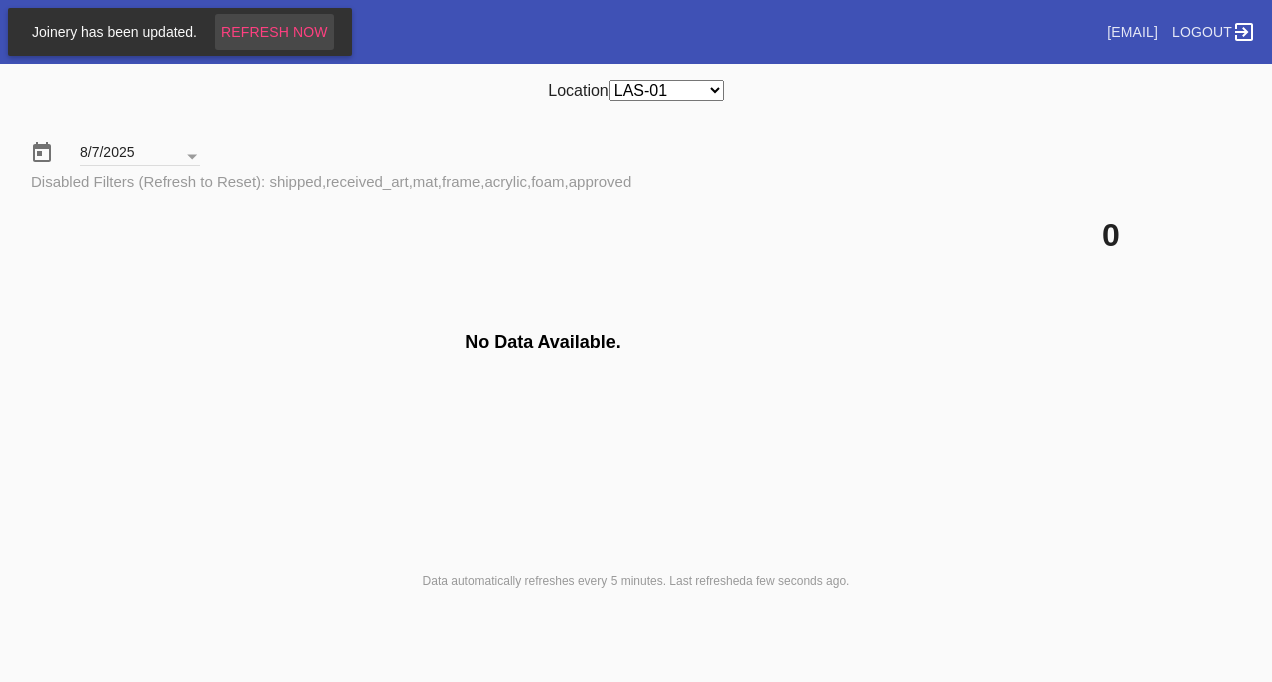 scroll, scrollTop: 0, scrollLeft: 0, axis: both 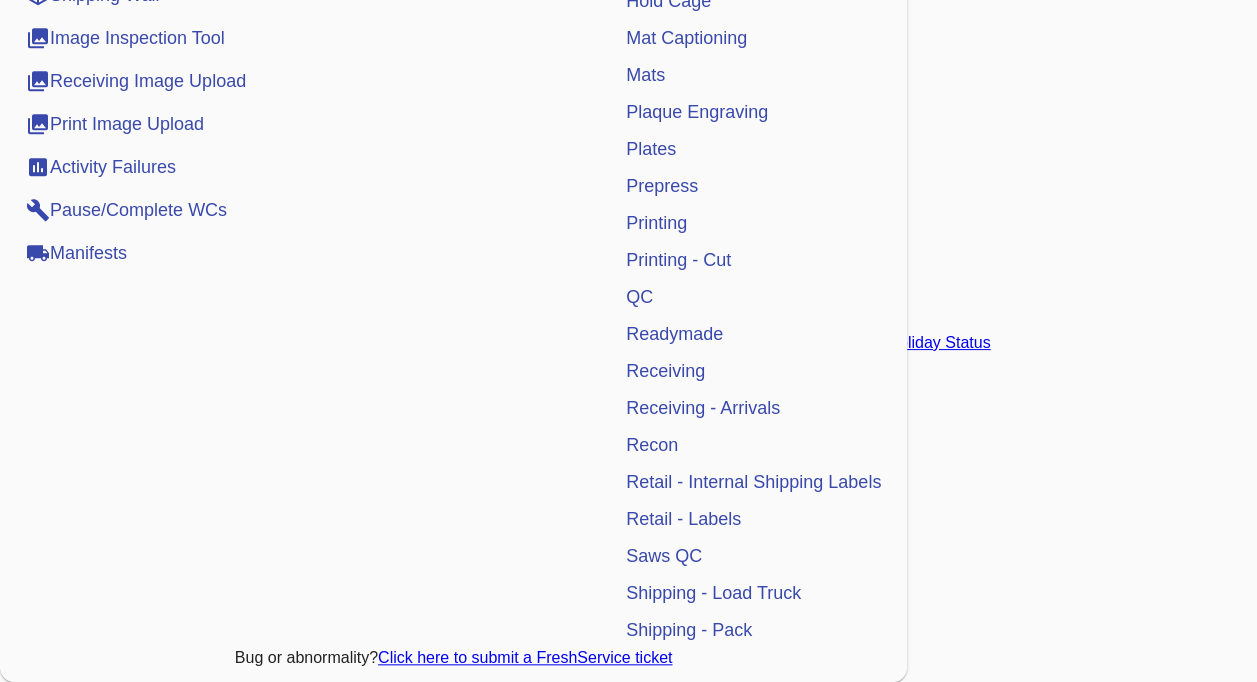 click on "Manifests" at bounding box center (76, 253) 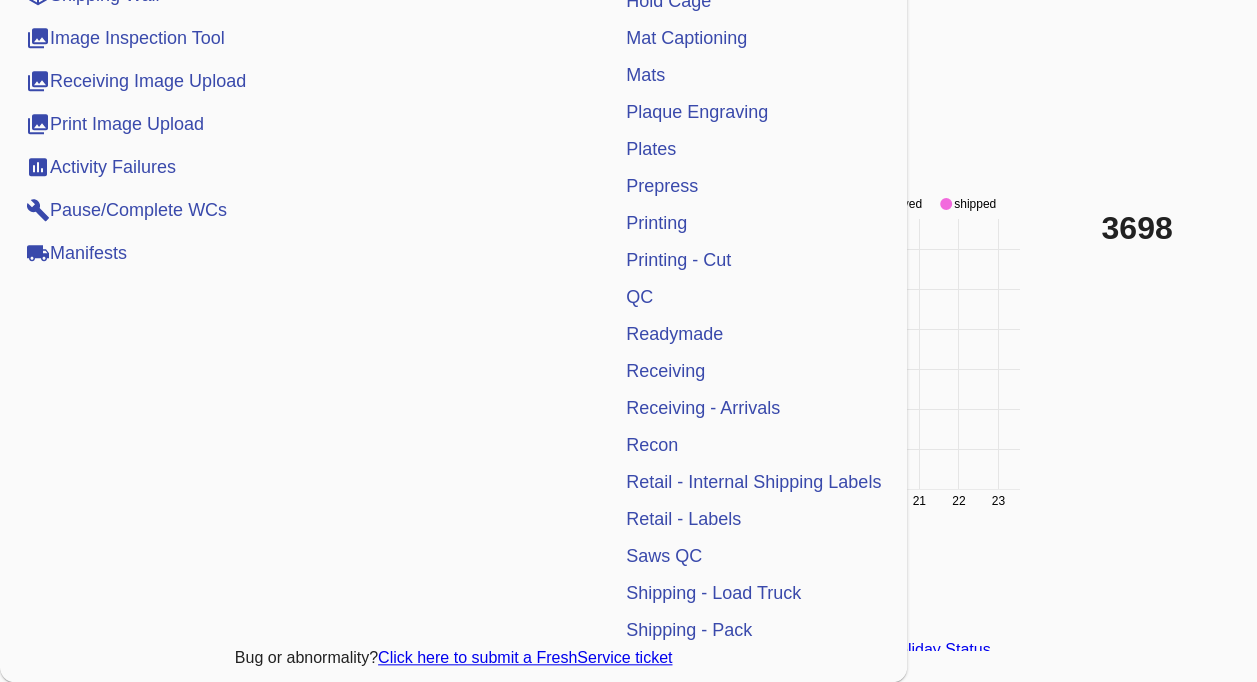 click on "Manifests" at bounding box center [76, 253] 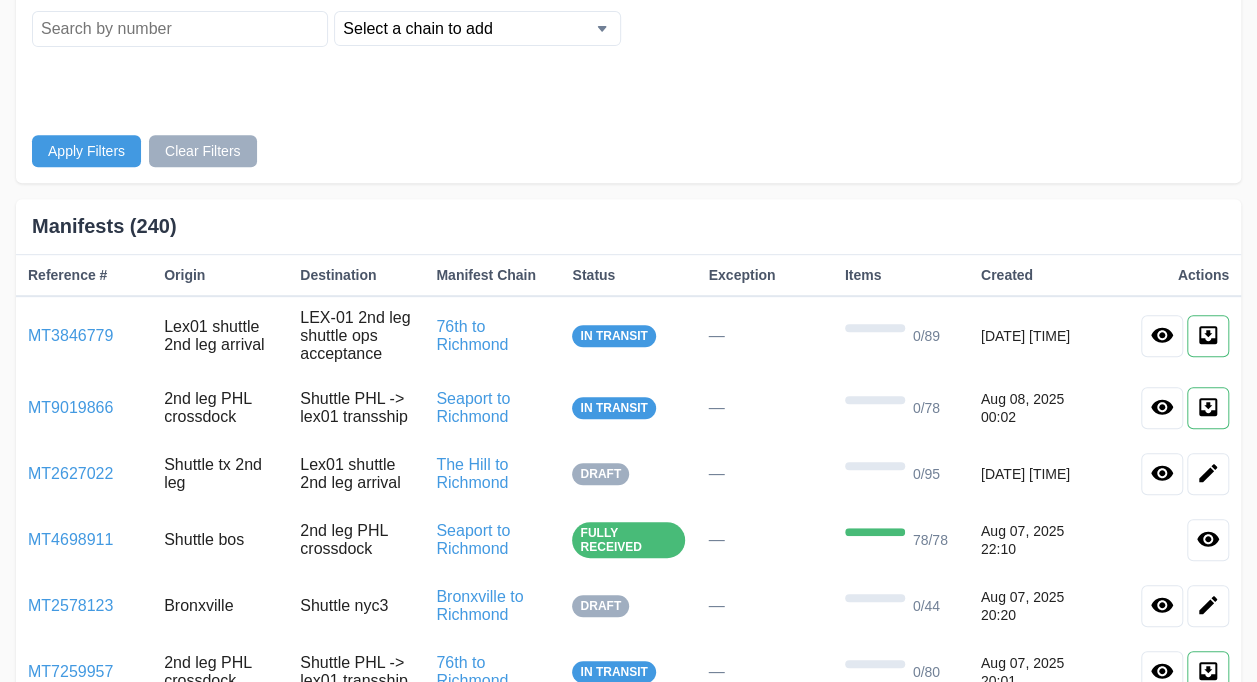 scroll, scrollTop: 0, scrollLeft: 0, axis: both 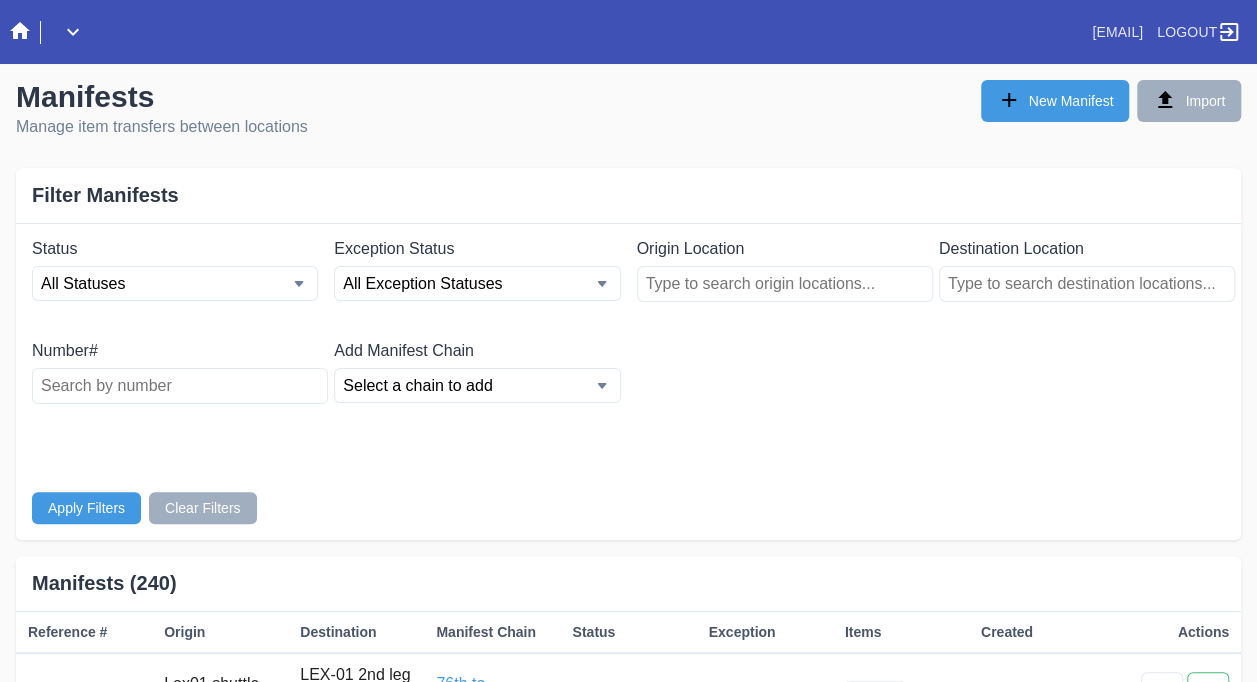 click 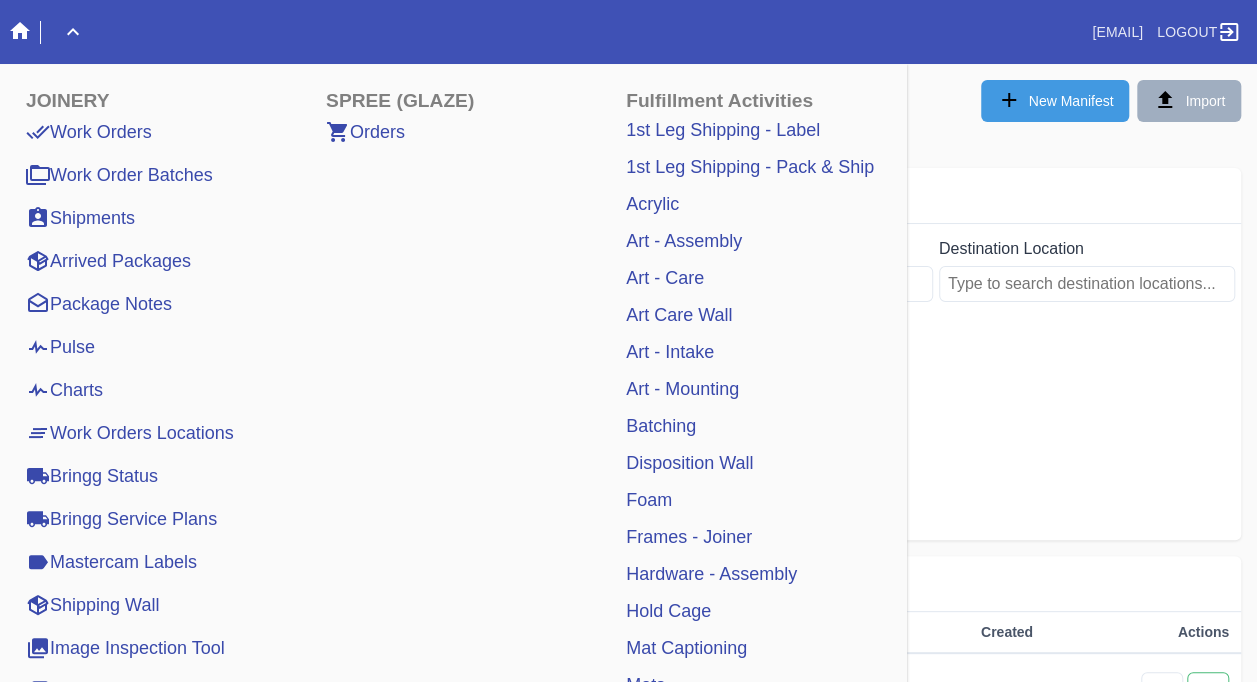 click on "Work Orders" at bounding box center [89, 132] 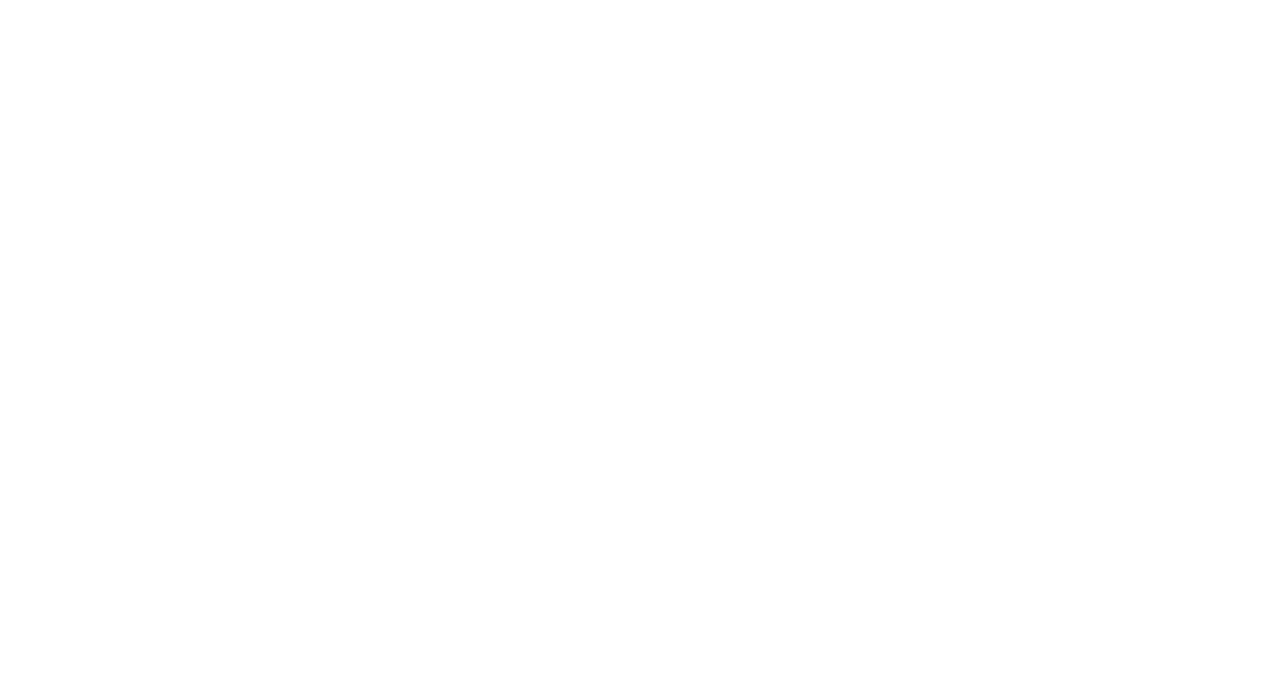 scroll, scrollTop: 0, scrollLeft: 0, axis: both 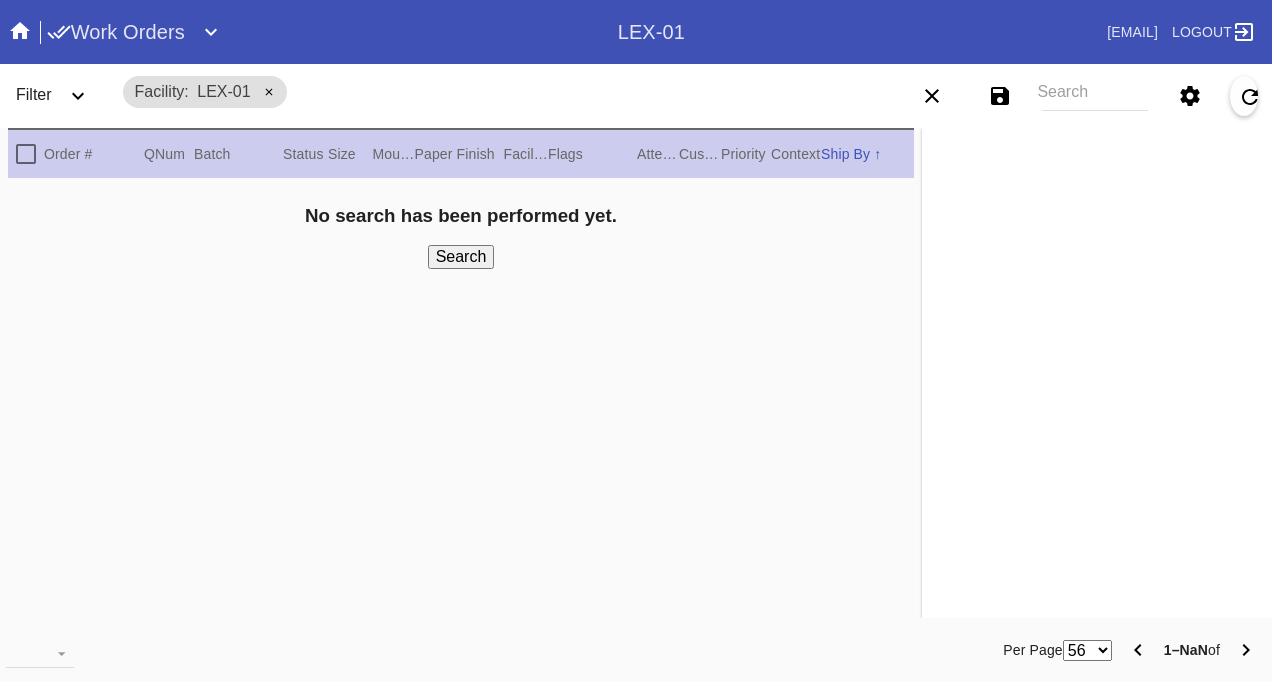 click on "Filter" at bounding box center [34, 94] 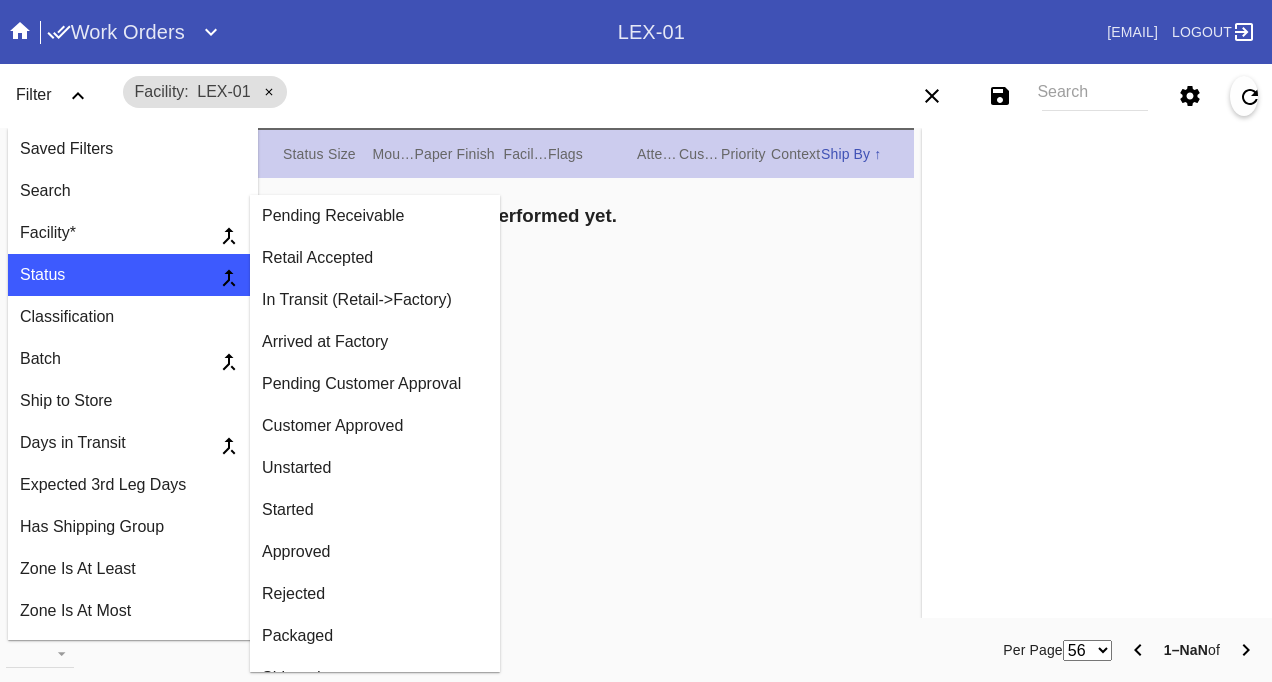 click on "Retail Accepted" at bounding box center [375, 258] 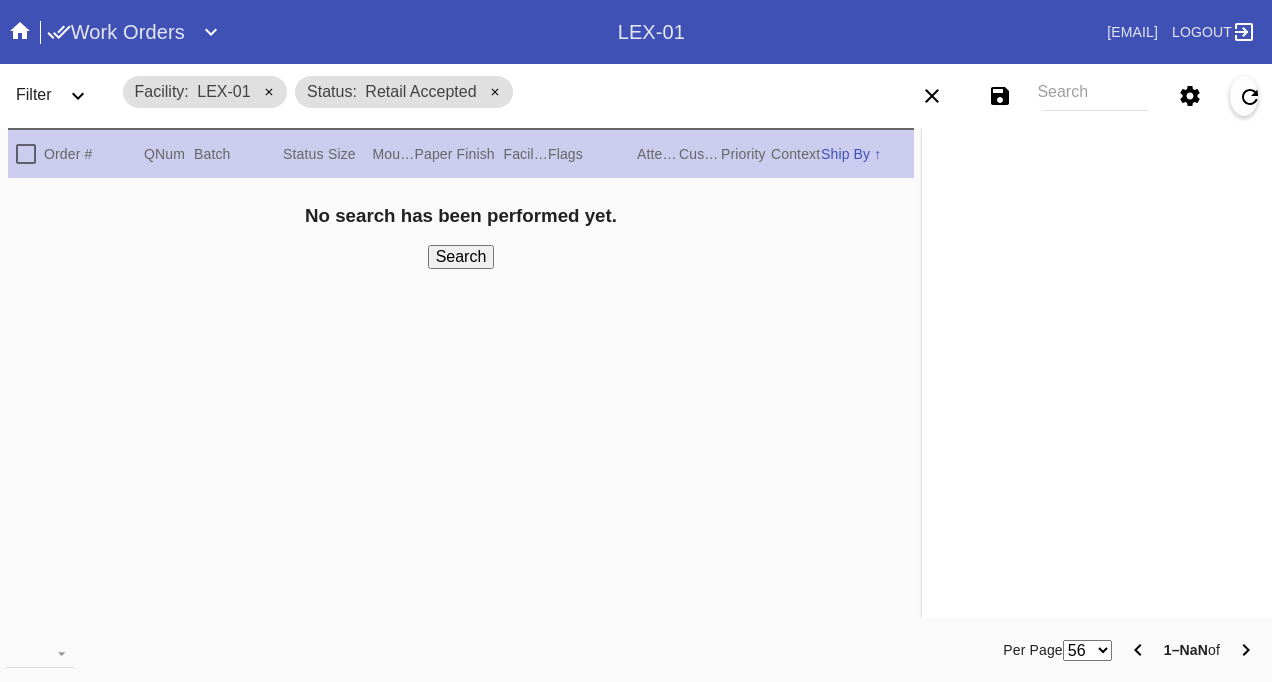 click on "Filter" at bounding box center (34, 94) 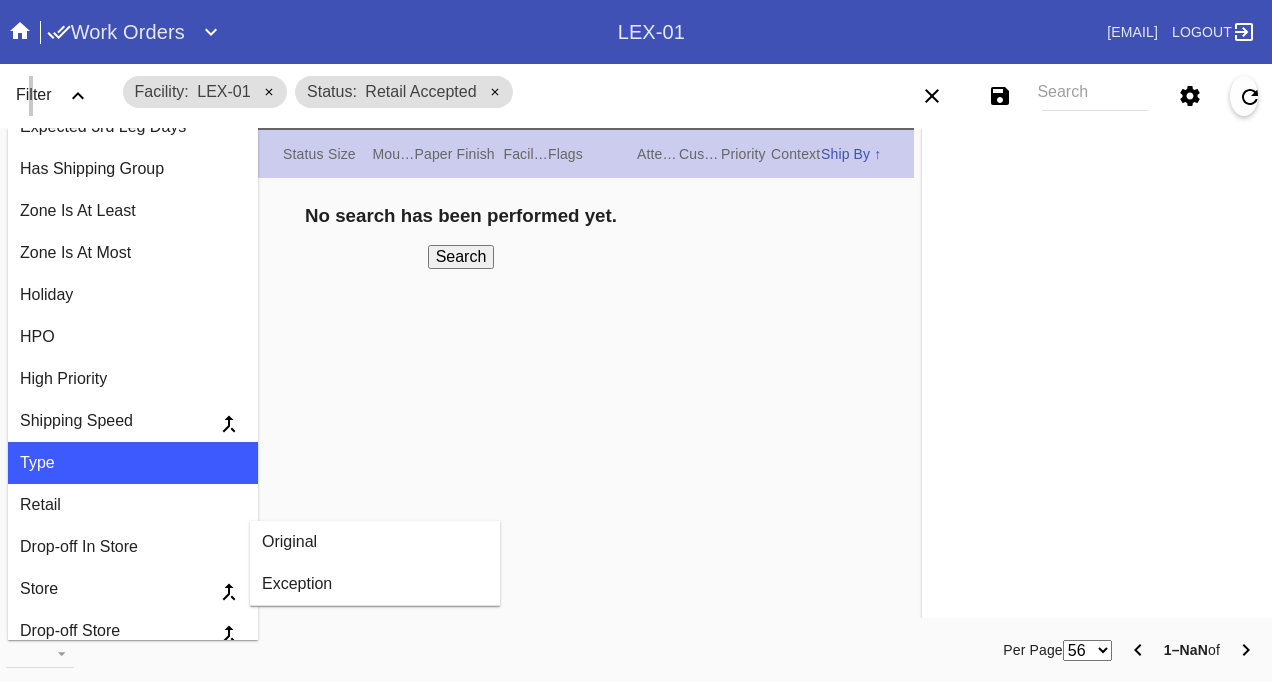 scroll, scrollTop: 400, scrollLeft: 0, axis: vertical 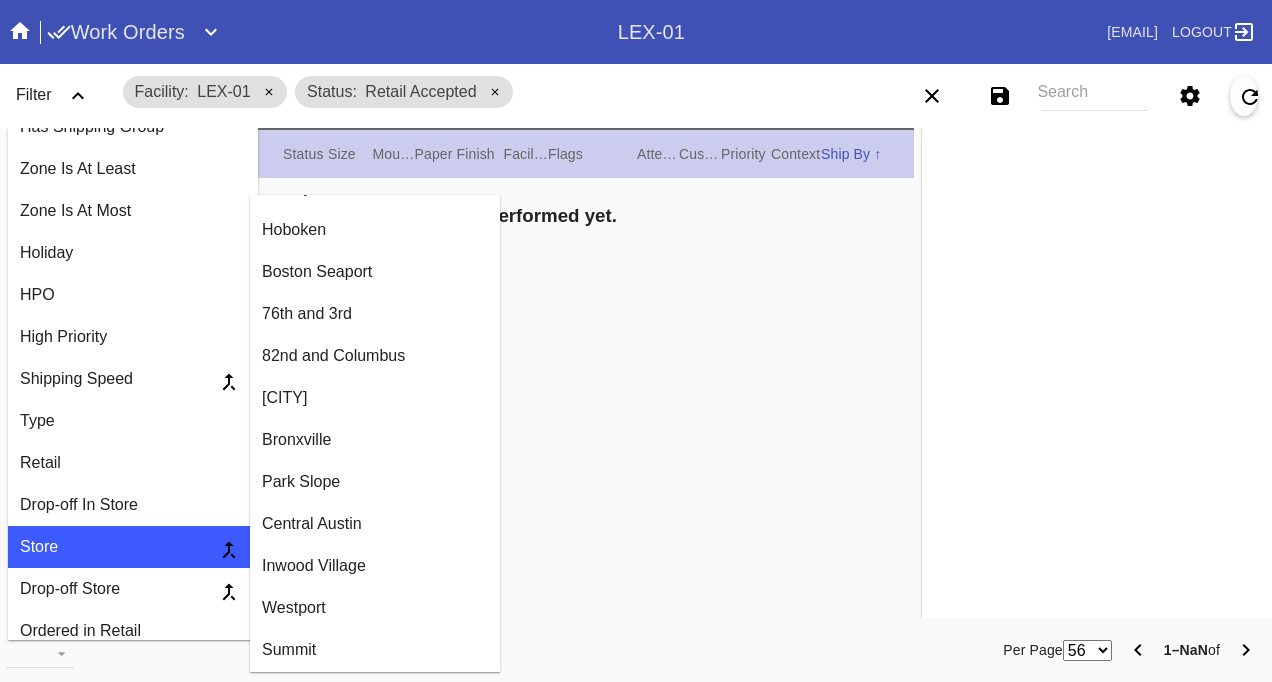 click on "Central Austin" at bounding box center [375, 524] 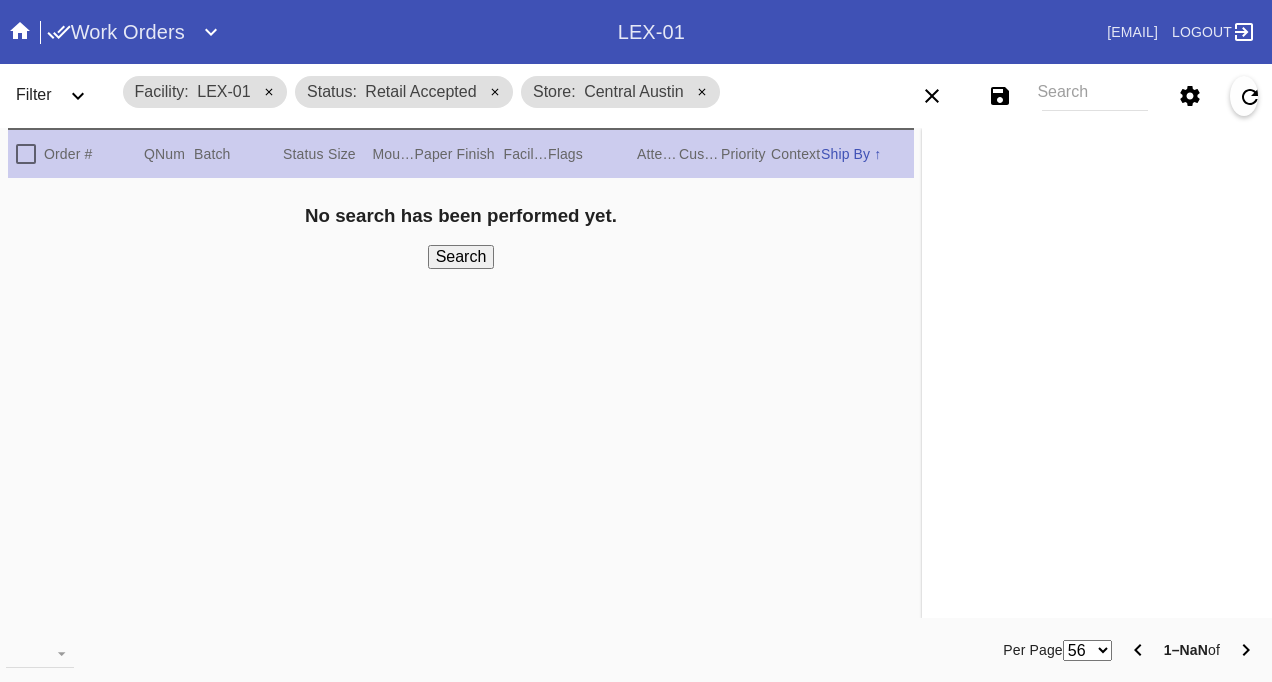 click on "Filter" at bounding box center (34, 94) 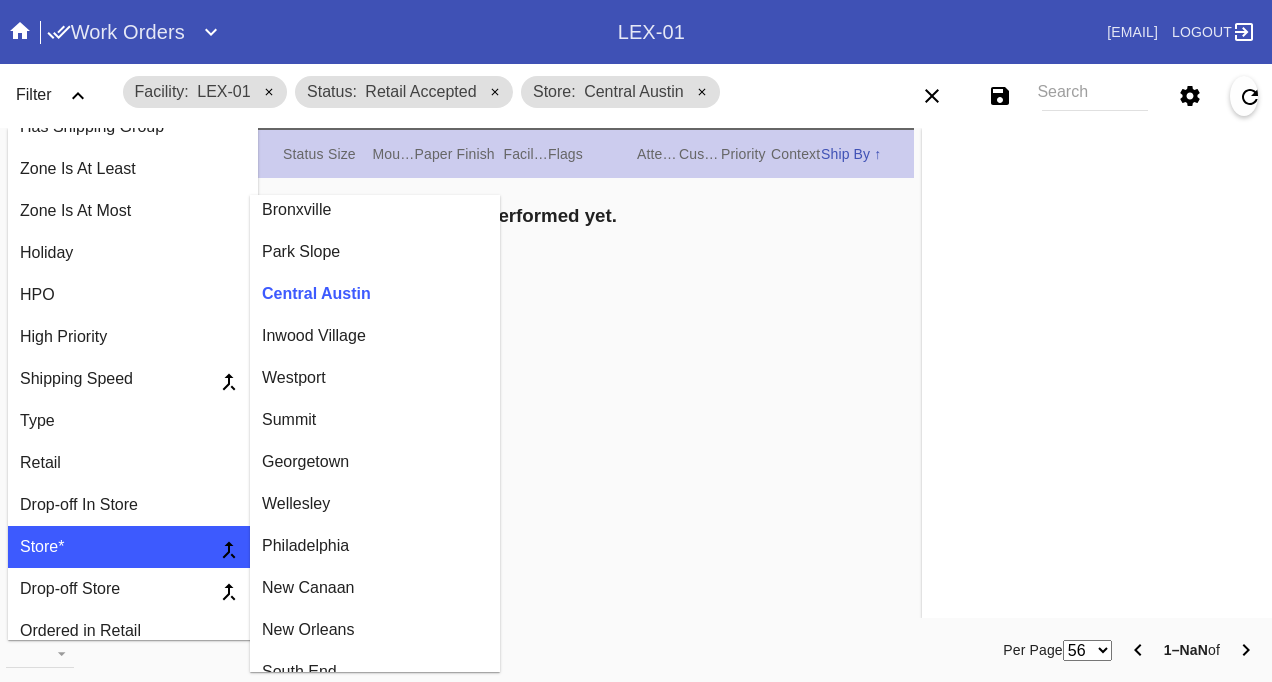 scroll, scrollTop: 1000, scrollLeft: 0, axis: vertical 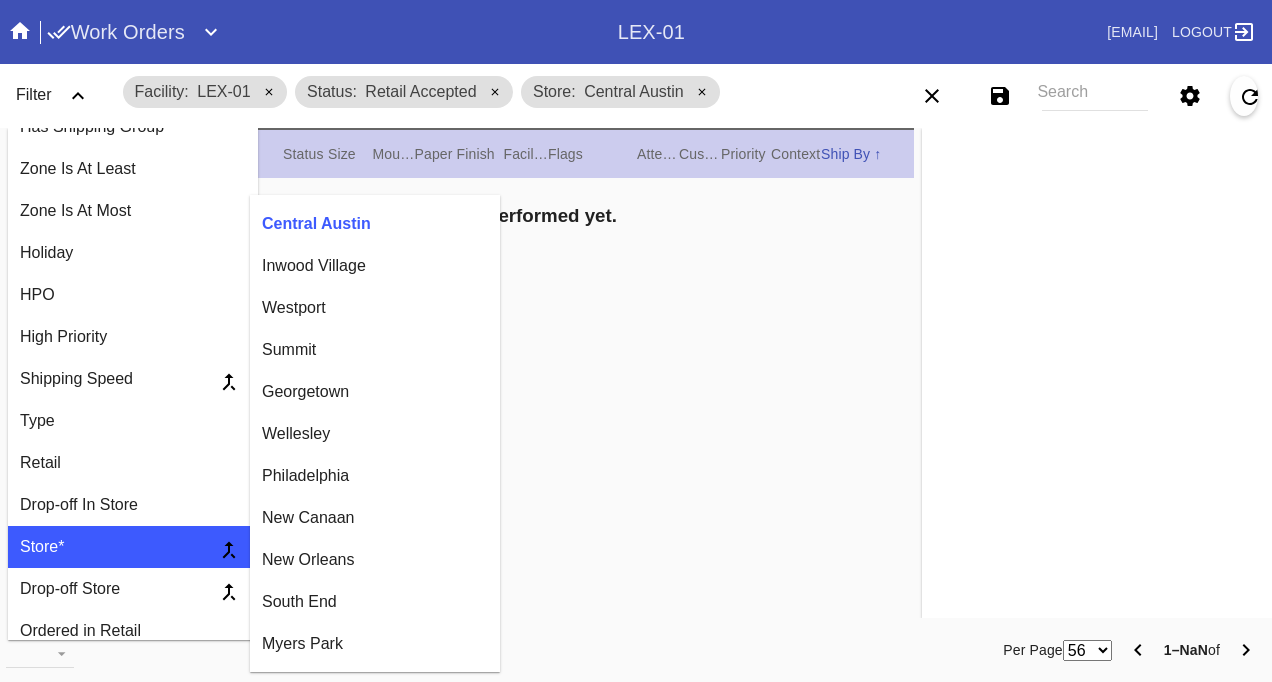 click on "Inwood Village" at bounding box center (375, 266) 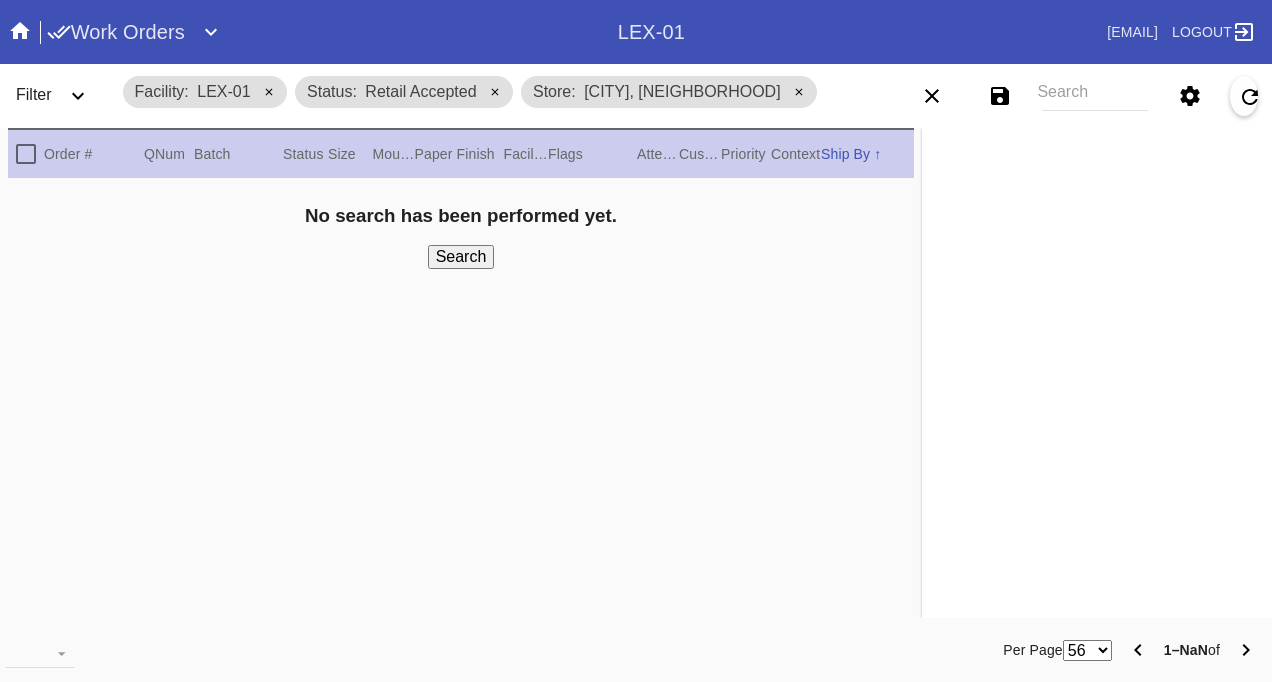 click on "Filter" at bounding box center (34, 94) 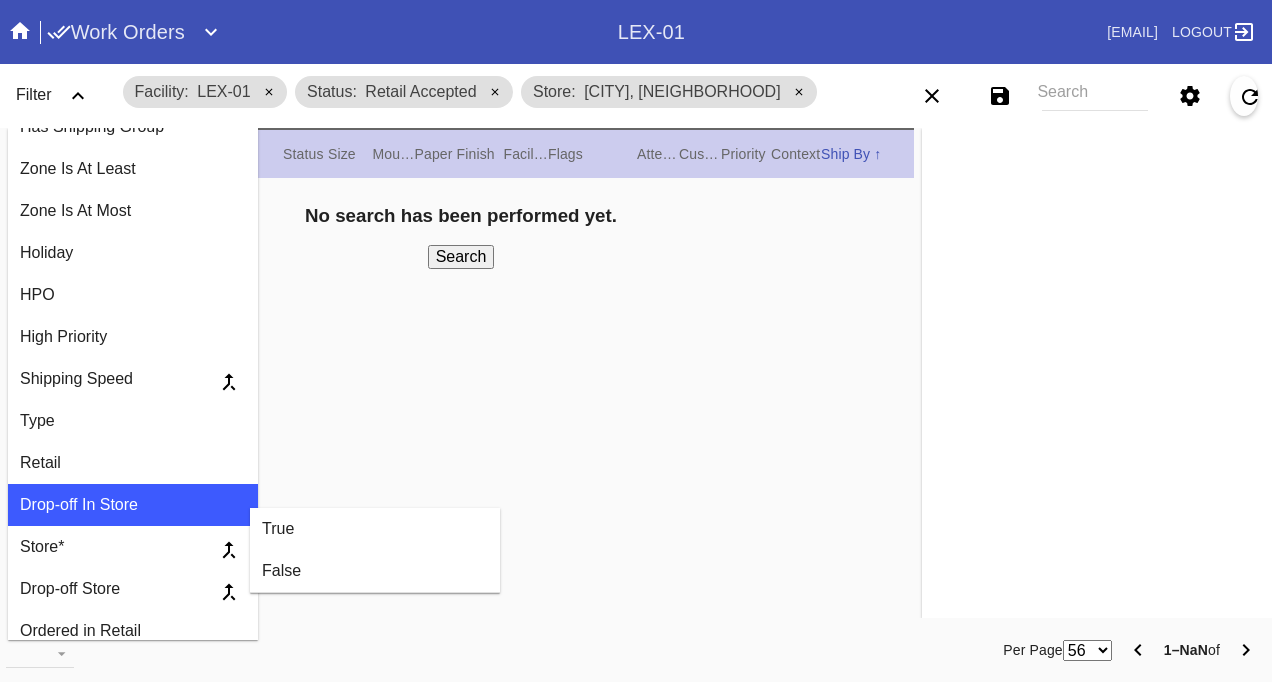 scroll, scrollTop: 0, scrollLeft: 0, axis: both 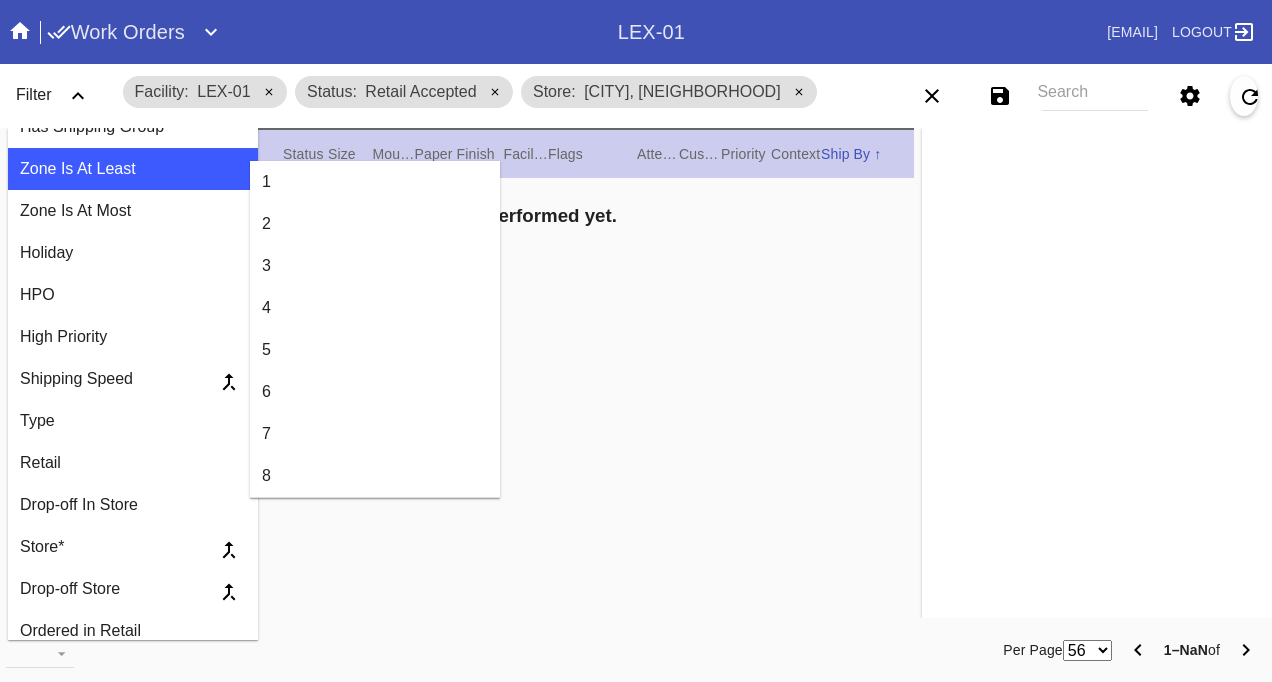 click 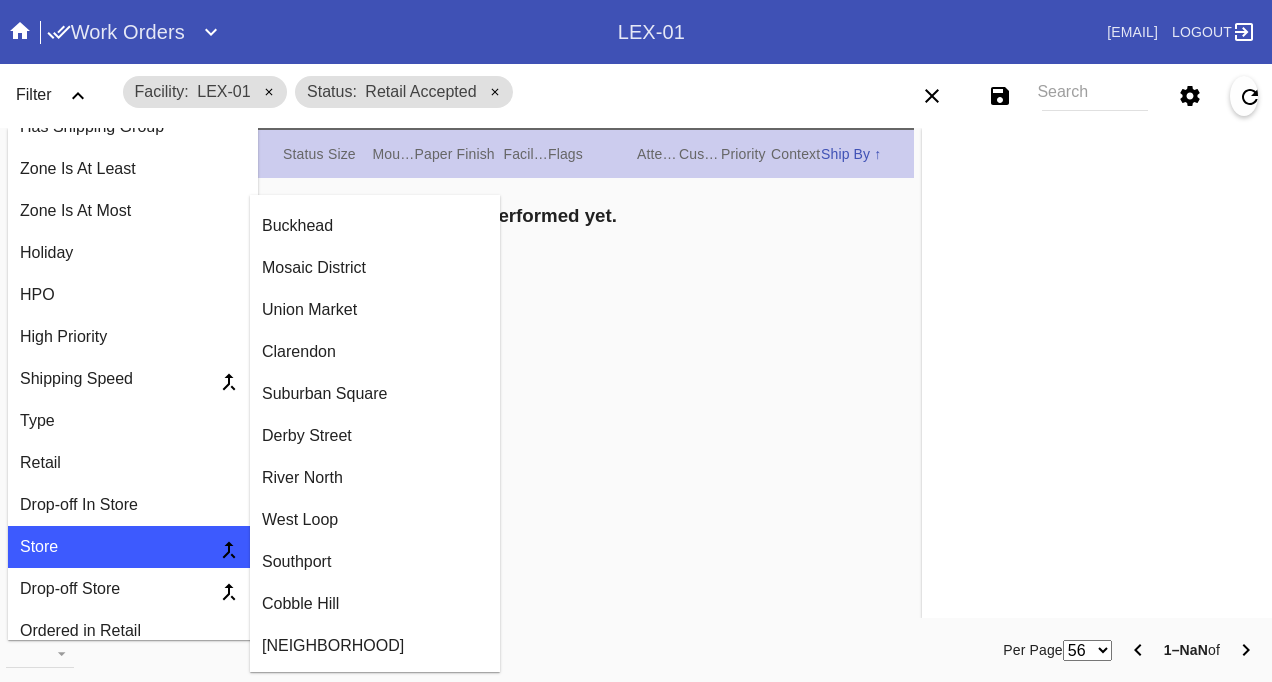 scroll, scrollTop: 300, scrollLeft: 0, axis: vertical 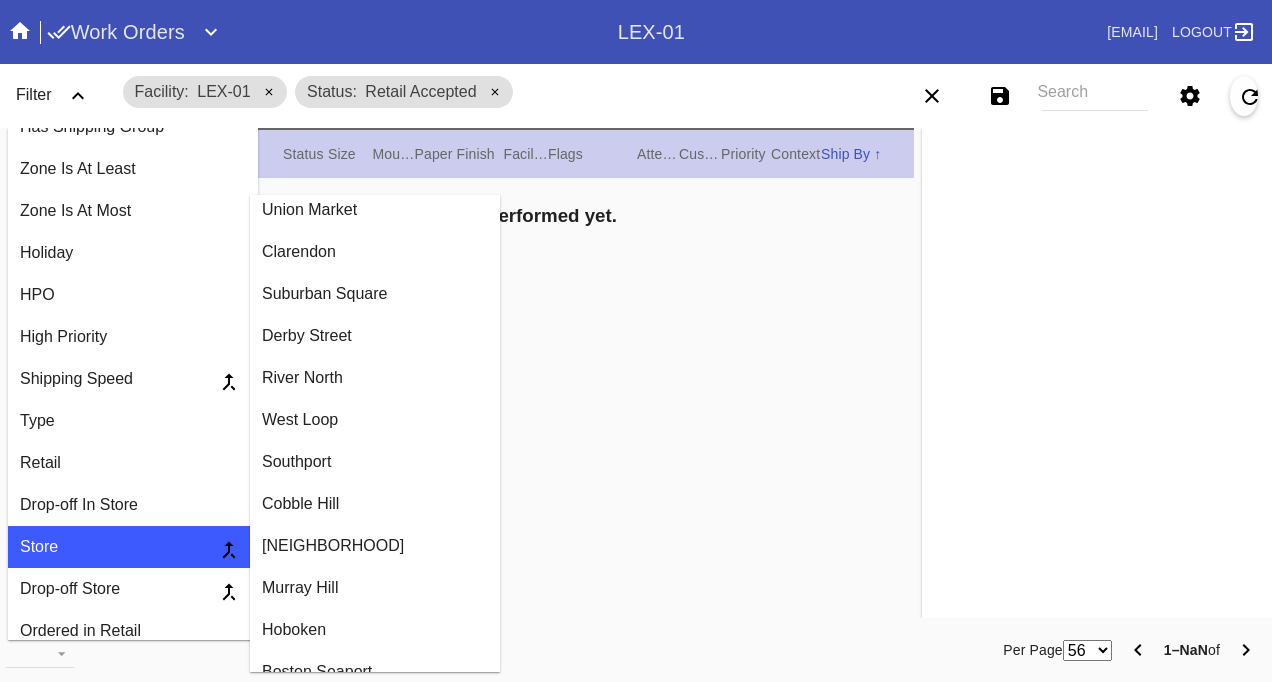 click on "Greenwich Village" at bounding box center [375, 546] 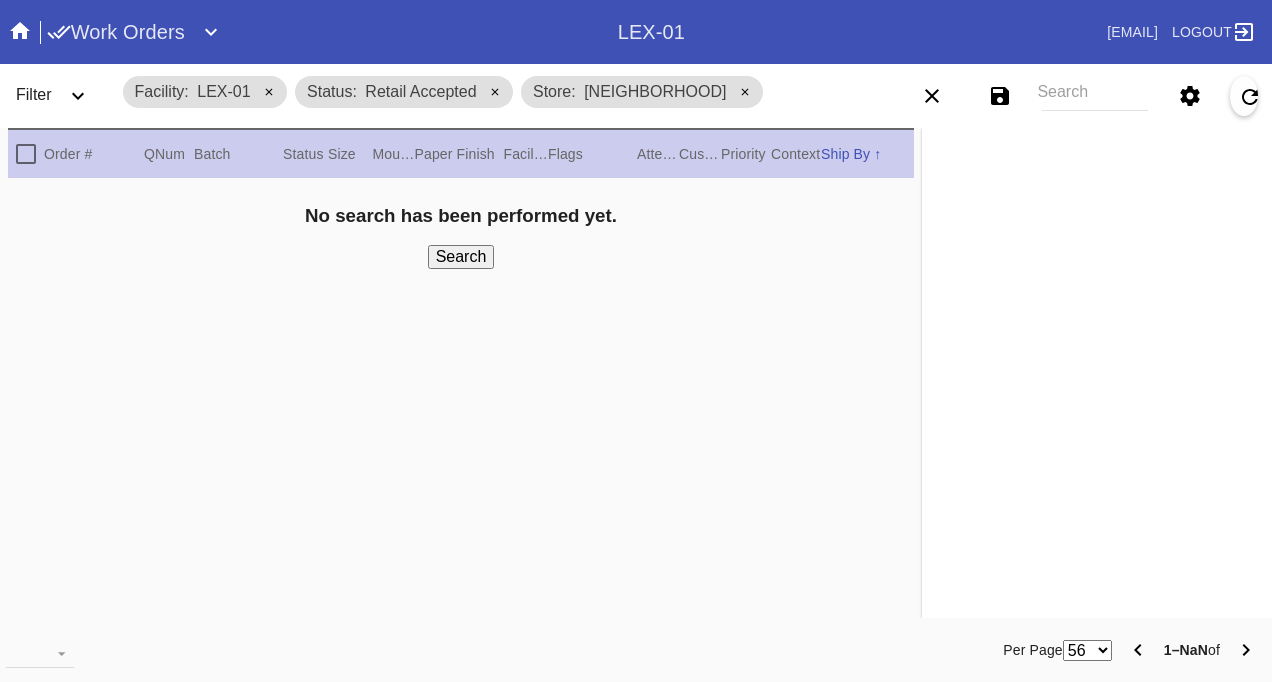 click on "Filter" at bounding box center (34, 94) 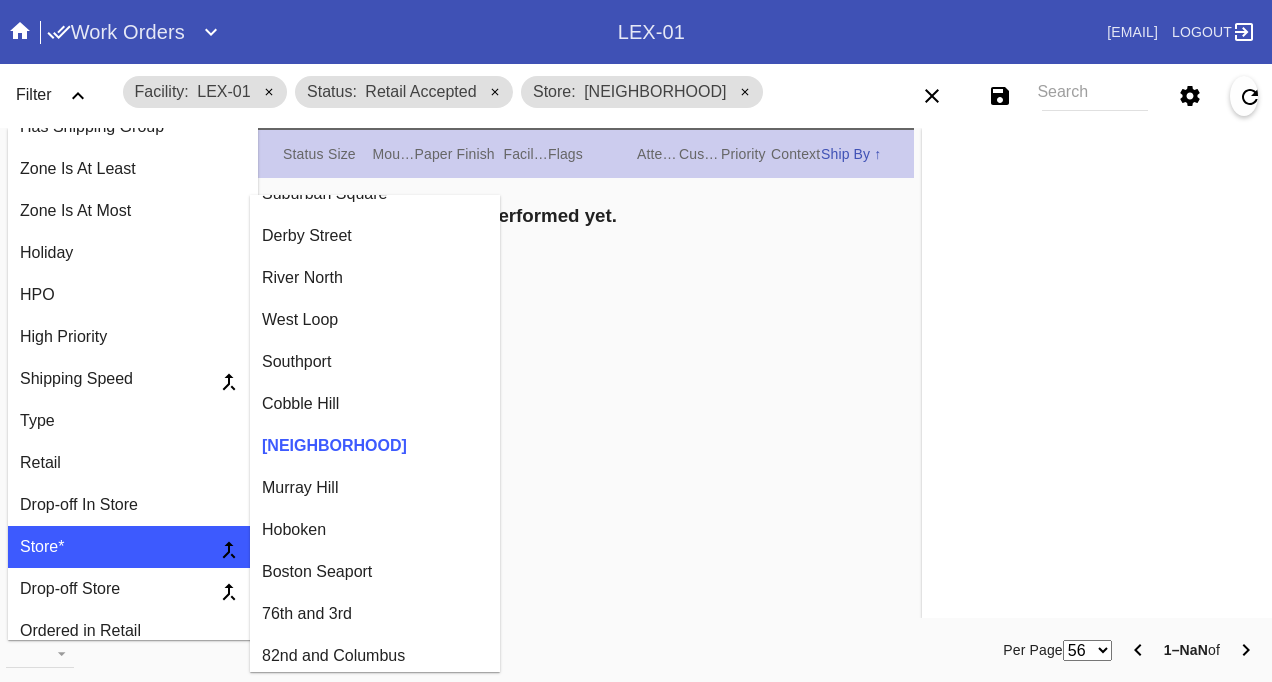 scroll, scrollTop: 500, scrollLeft: 0, axis: vertical 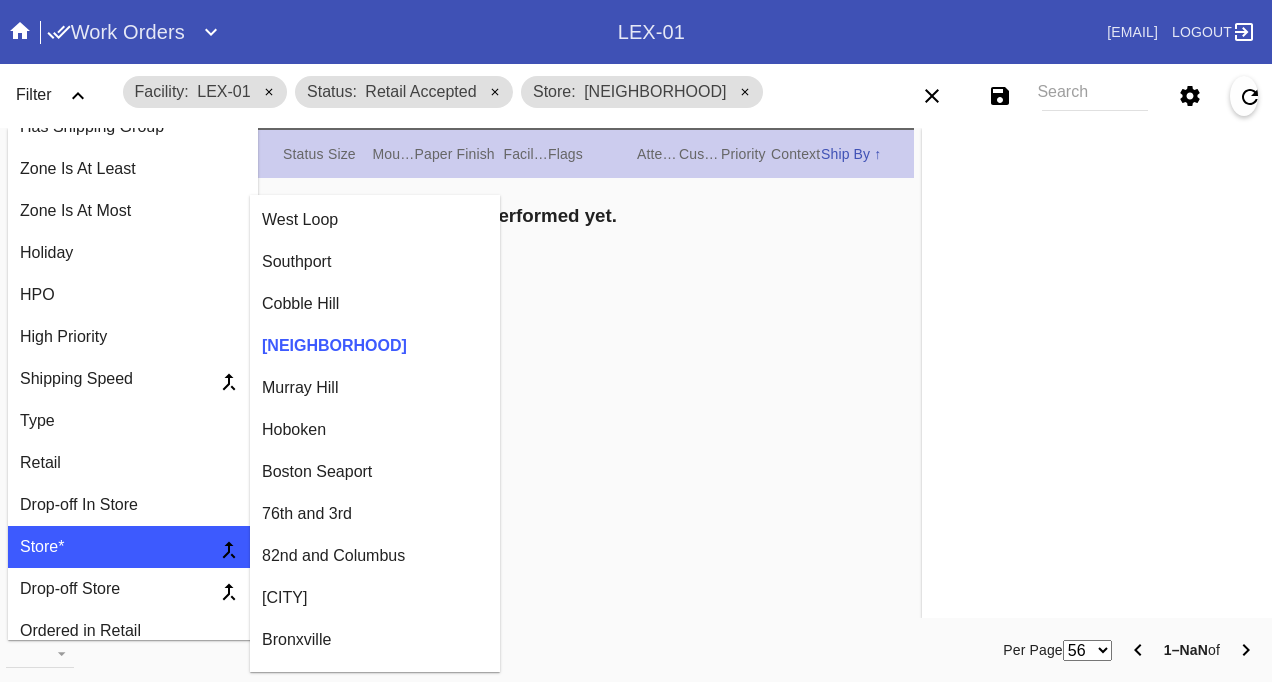 click on "76th and 3rd" at bounding box center [375, 514] 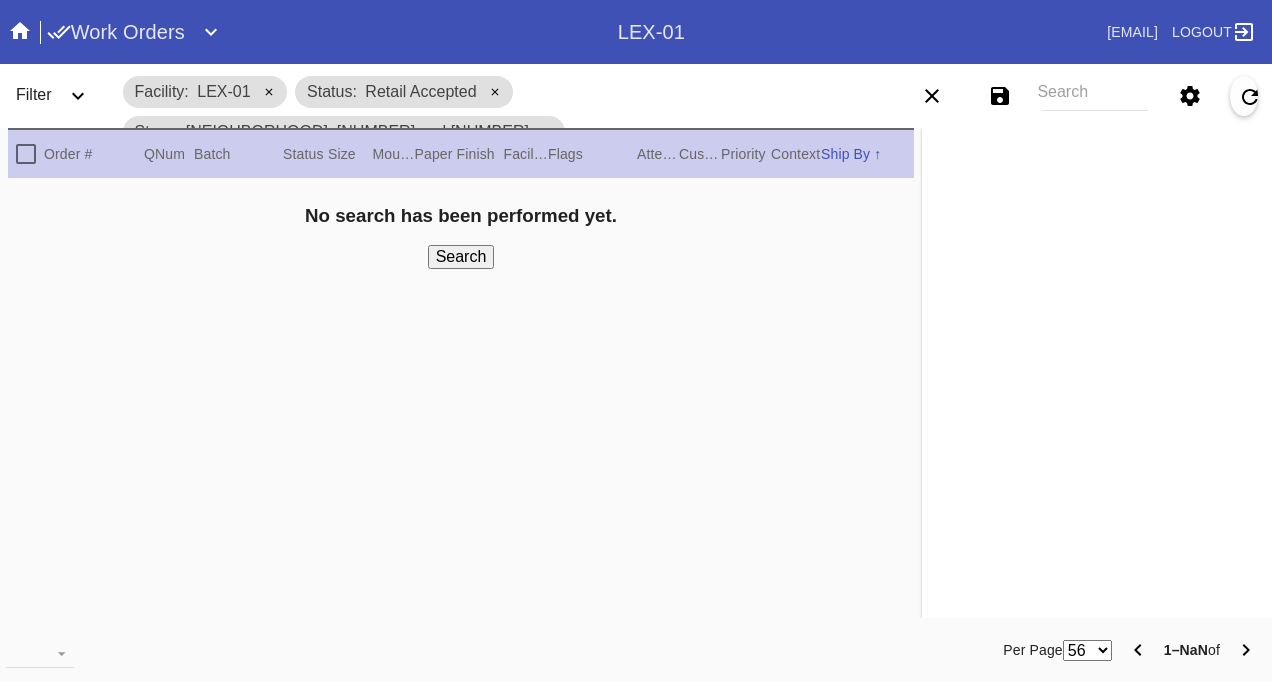 drag, startPoint x: 18, startPoint y: 88, endPoint x: 25, endPoint y: 128, distance: 40.60788 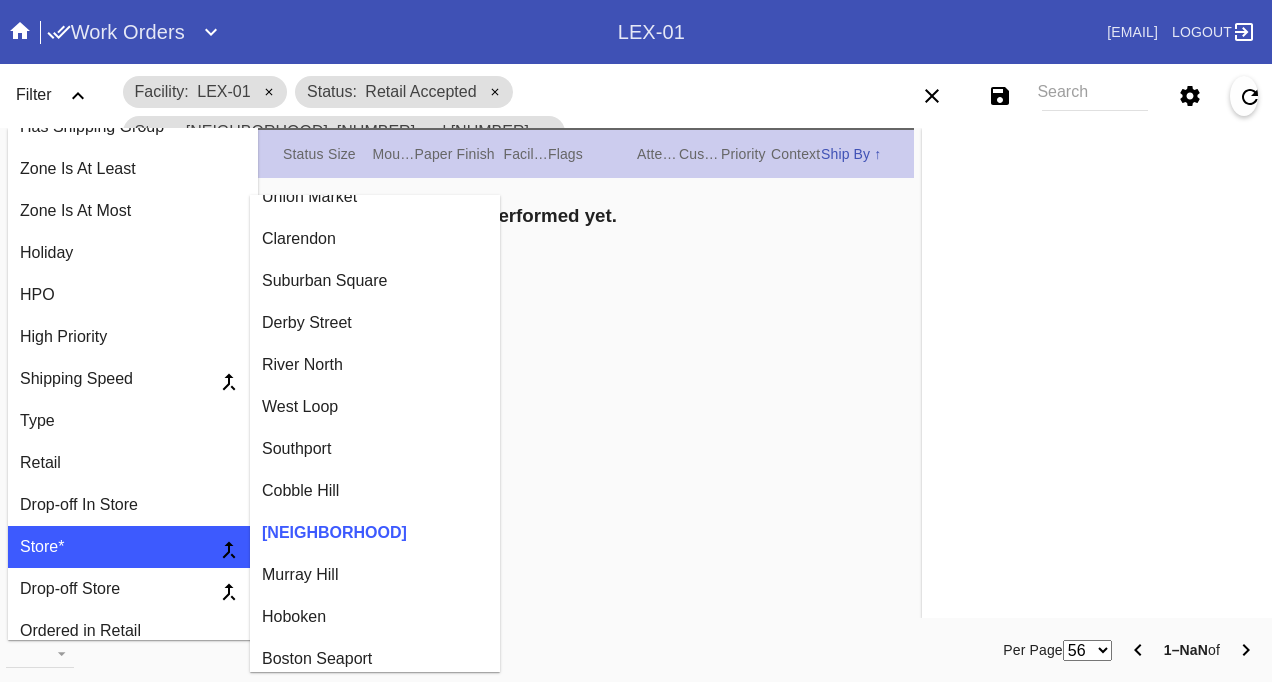 scroll, scrollTop: 500, scrollLeft: 0, axis: vertical 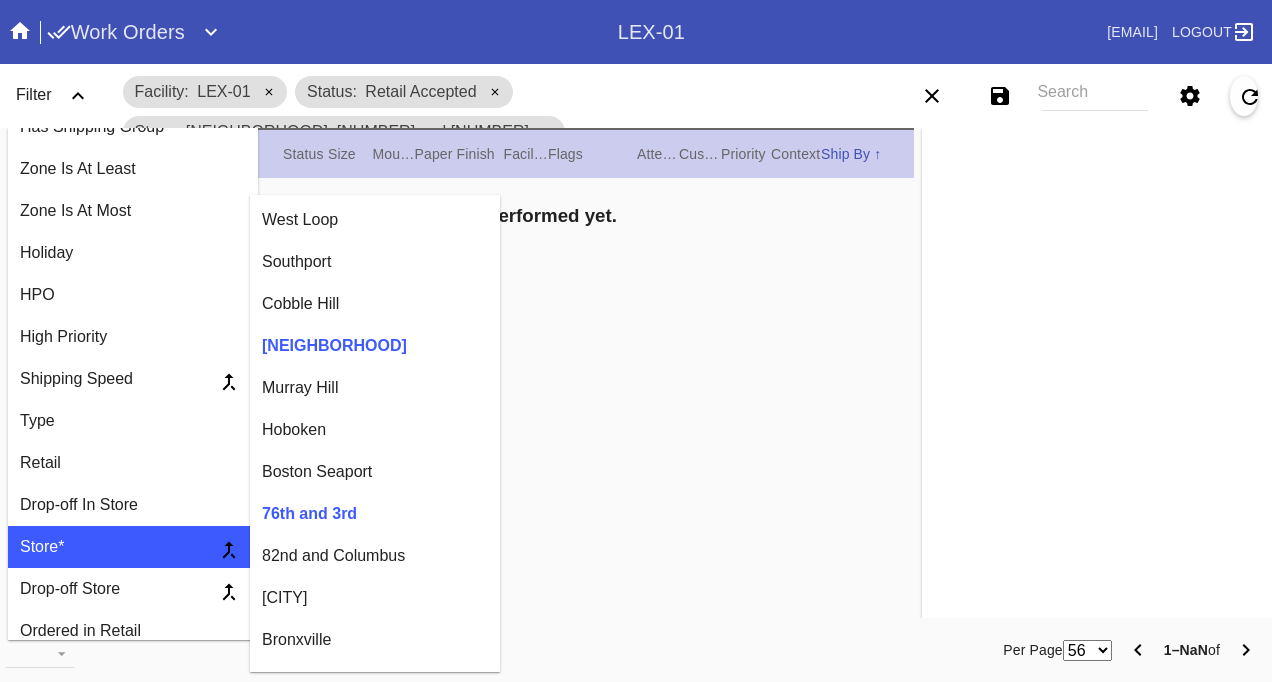 click on "Hoboken" at bounding box center (375, 430) 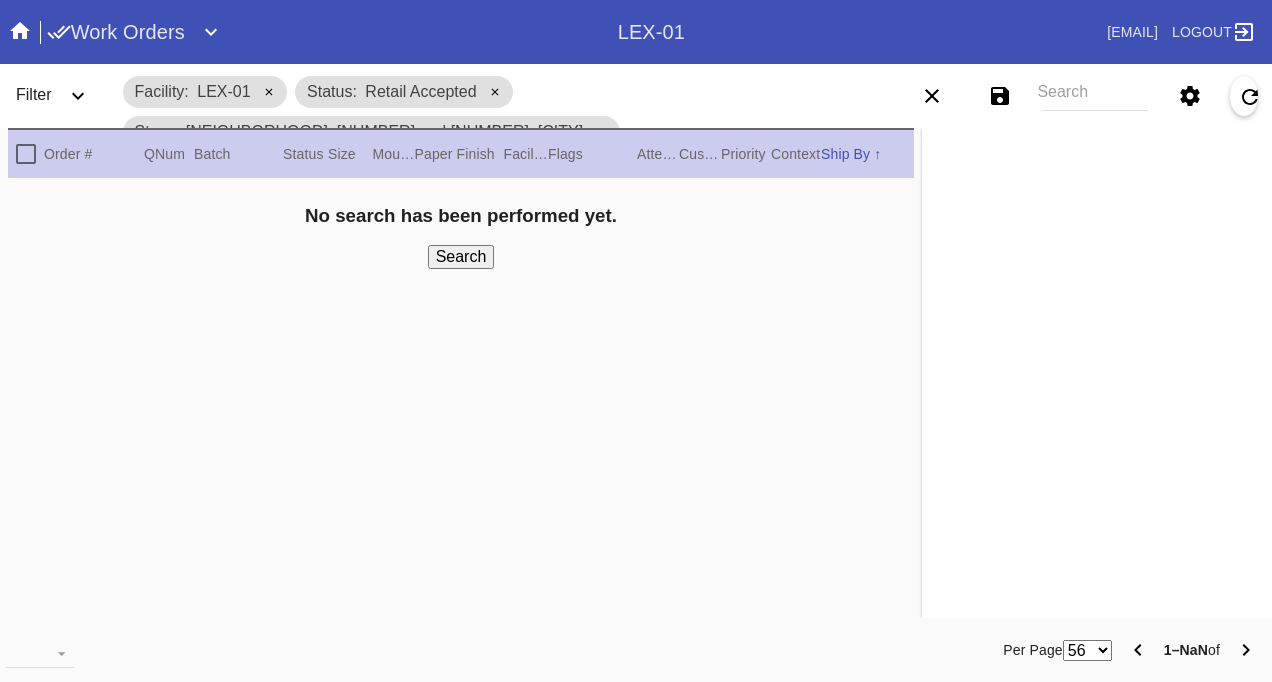 click on "Filter" at bounding box center [60, 96] 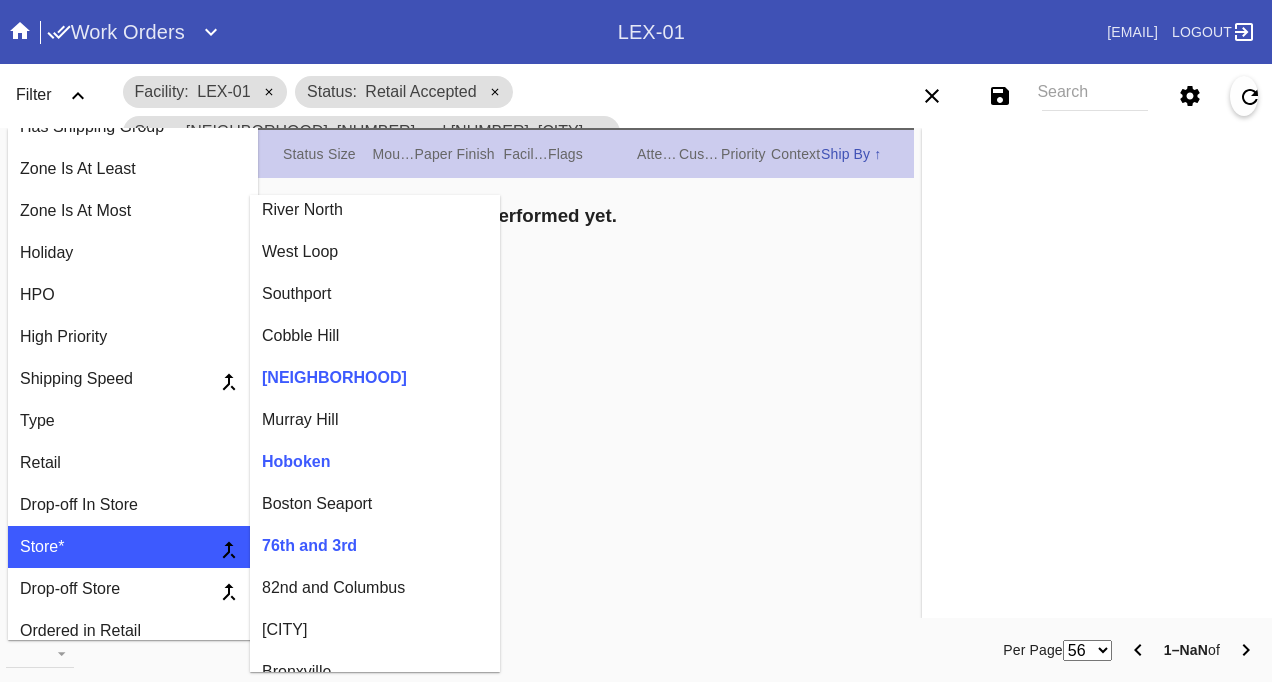 scroll, scrollTop: 500, scrollLeft: 0, axis: vertical 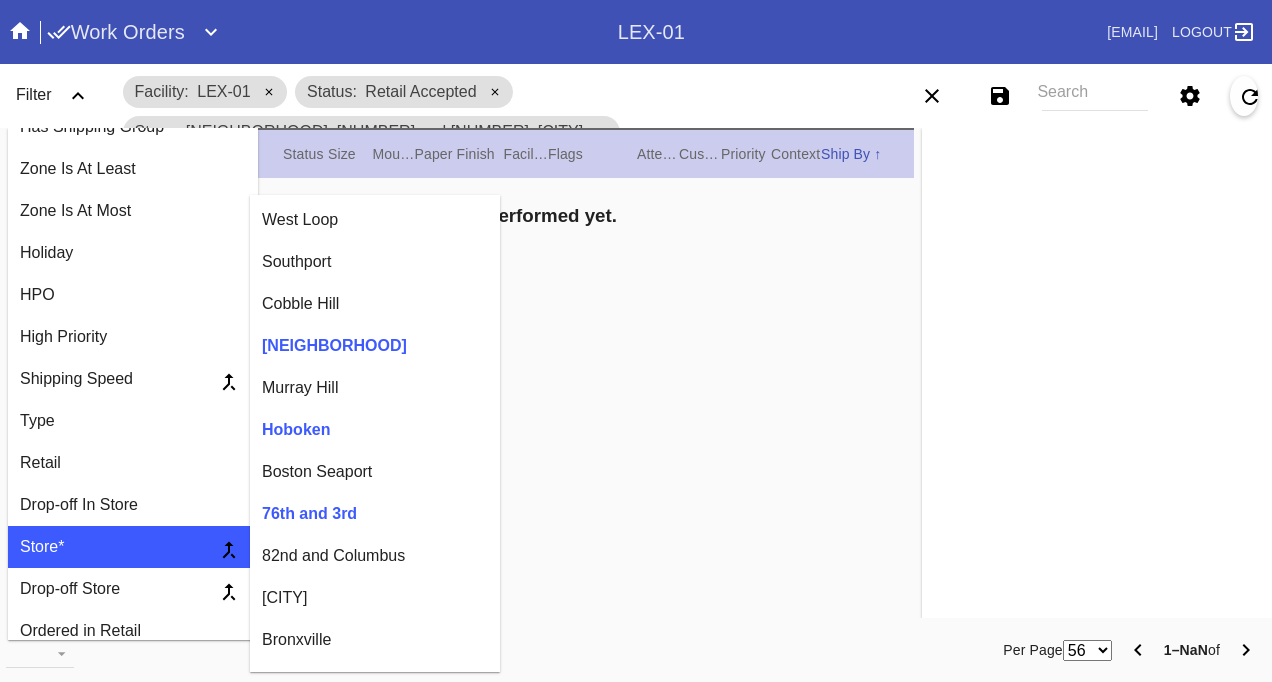 drag, startPoint x: 332, startPoint y: 578, endPoint x: 317, endPoint y: 580, distance: 15.132746 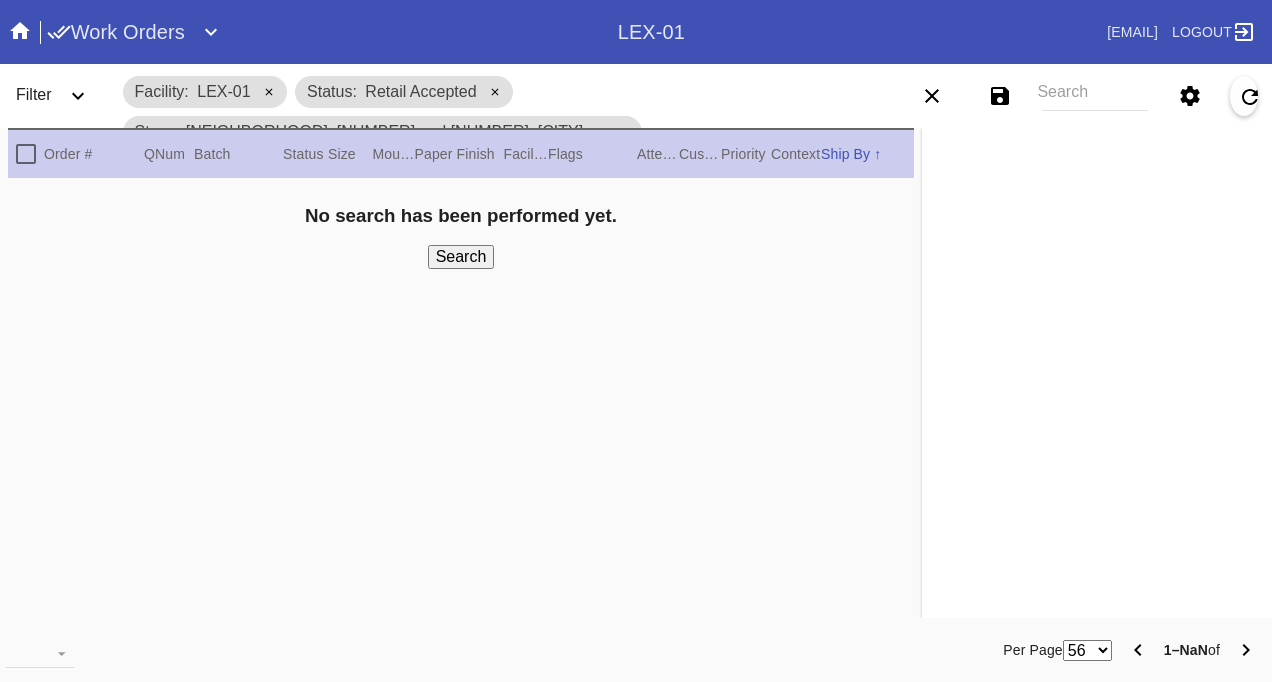click on "Filter" at bounding box center [34, 94] 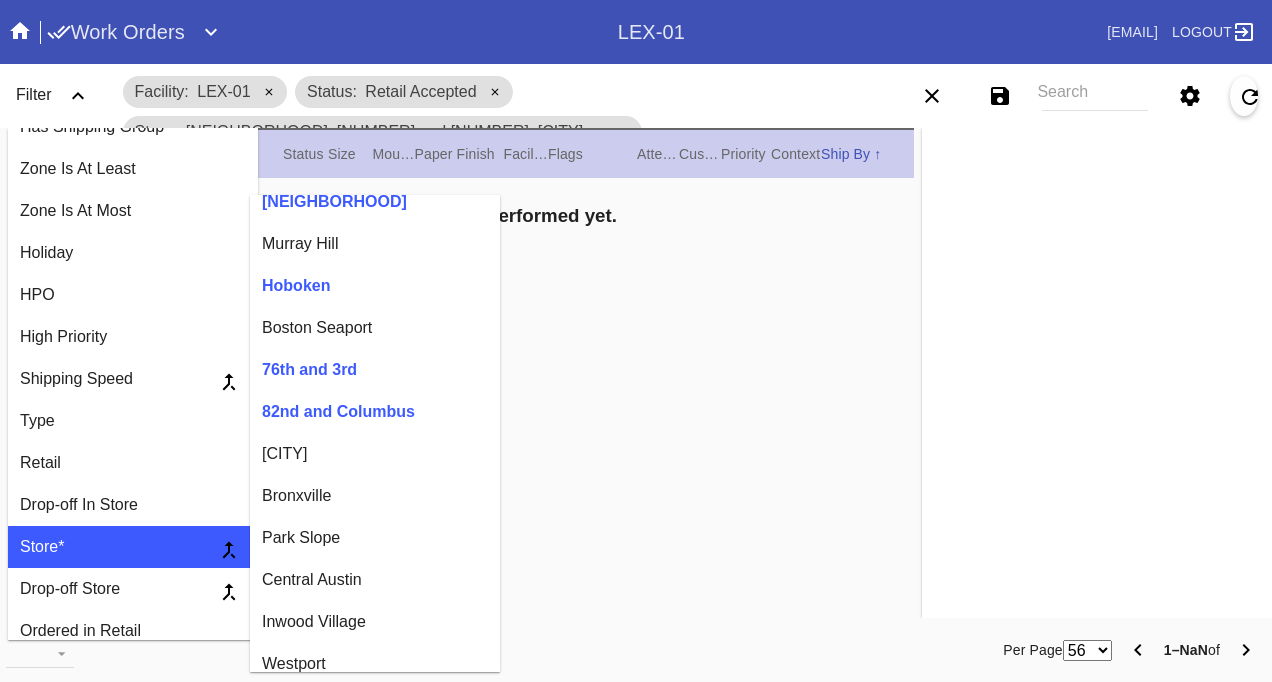 scroll, scrollTop: 700, scrollLeft: 0, axis: vertical 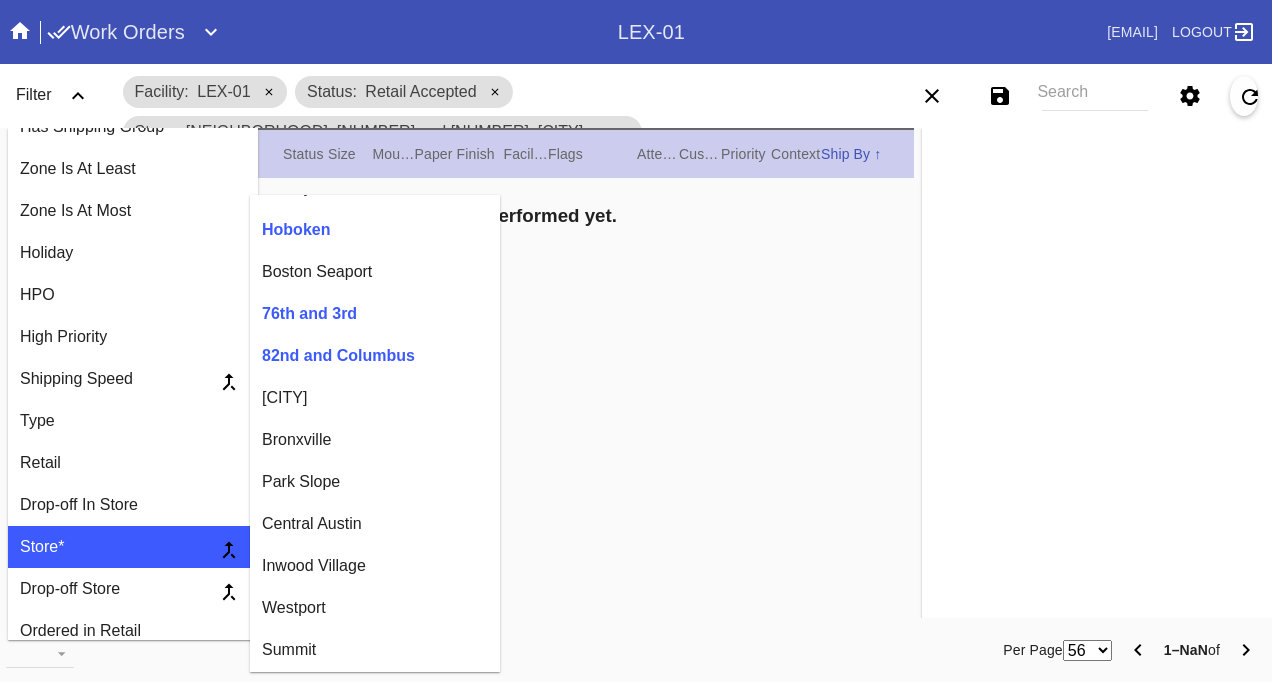 click on "Bronxville" at bounding box center (375, 440) 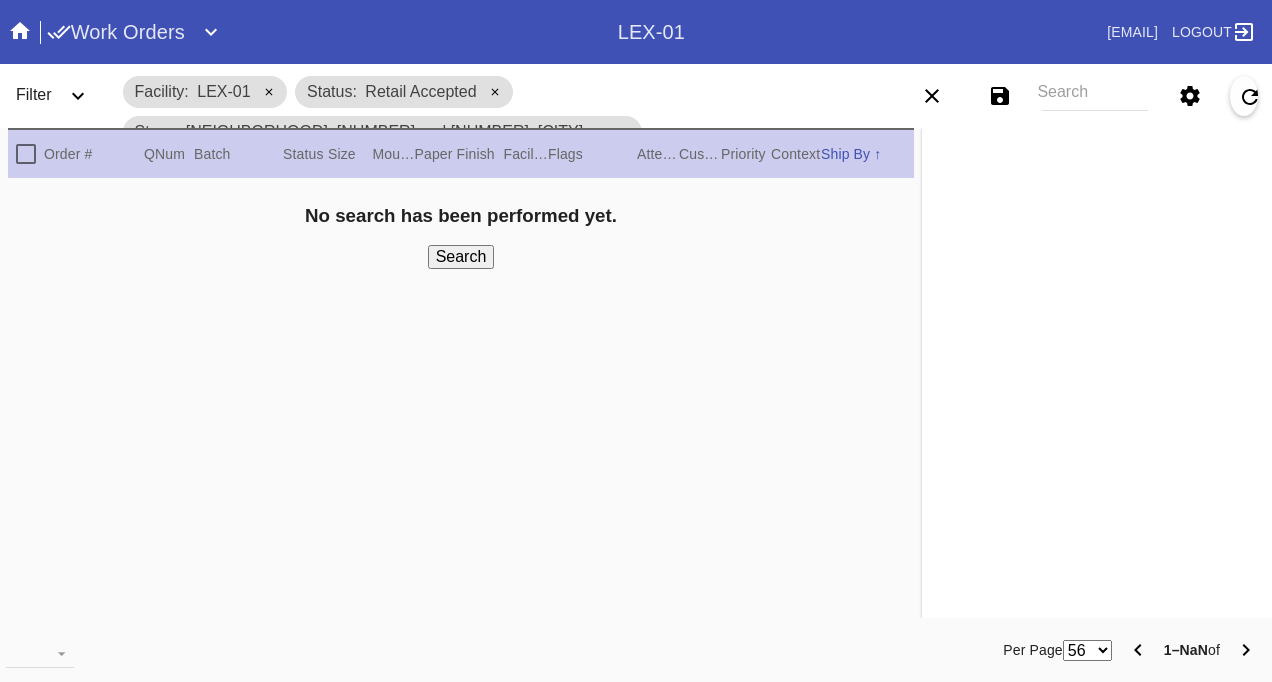 drag, startPoint x: 29, startPoint y: 96, endPoint x: 32, endPoint y: 112, distance: 16.27882 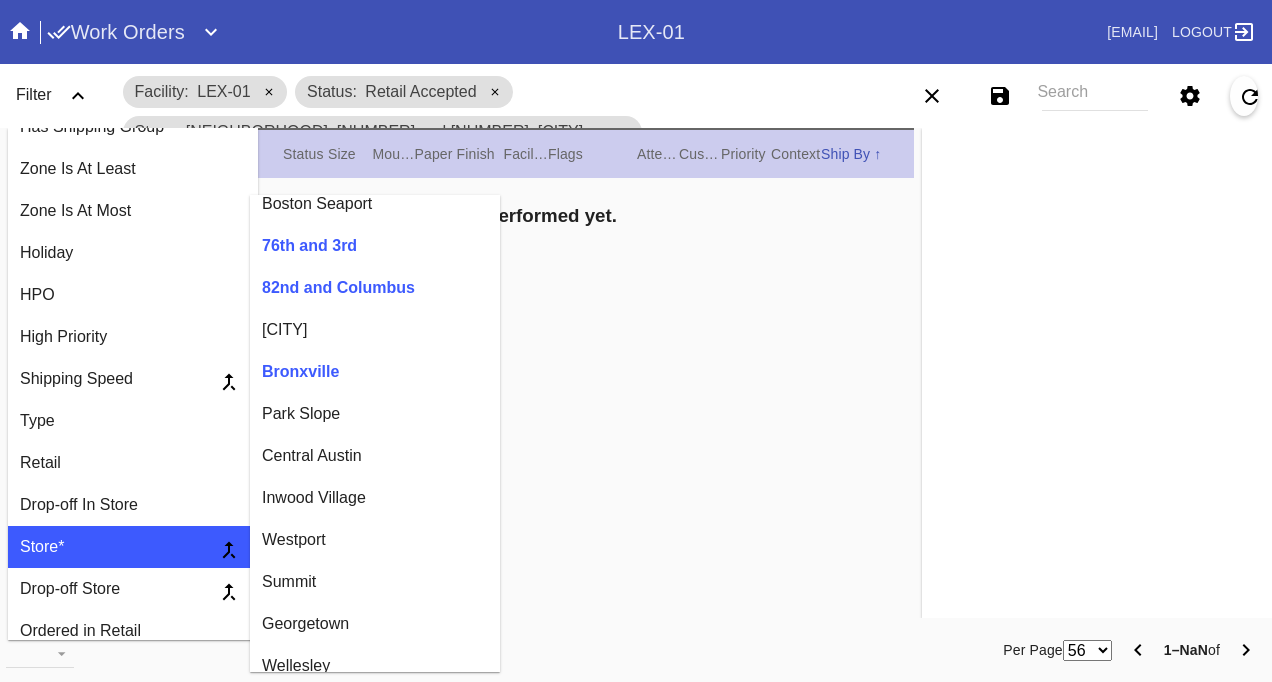 scroll, scrollTop: 800, scrollLeft: 0, axis: vertical 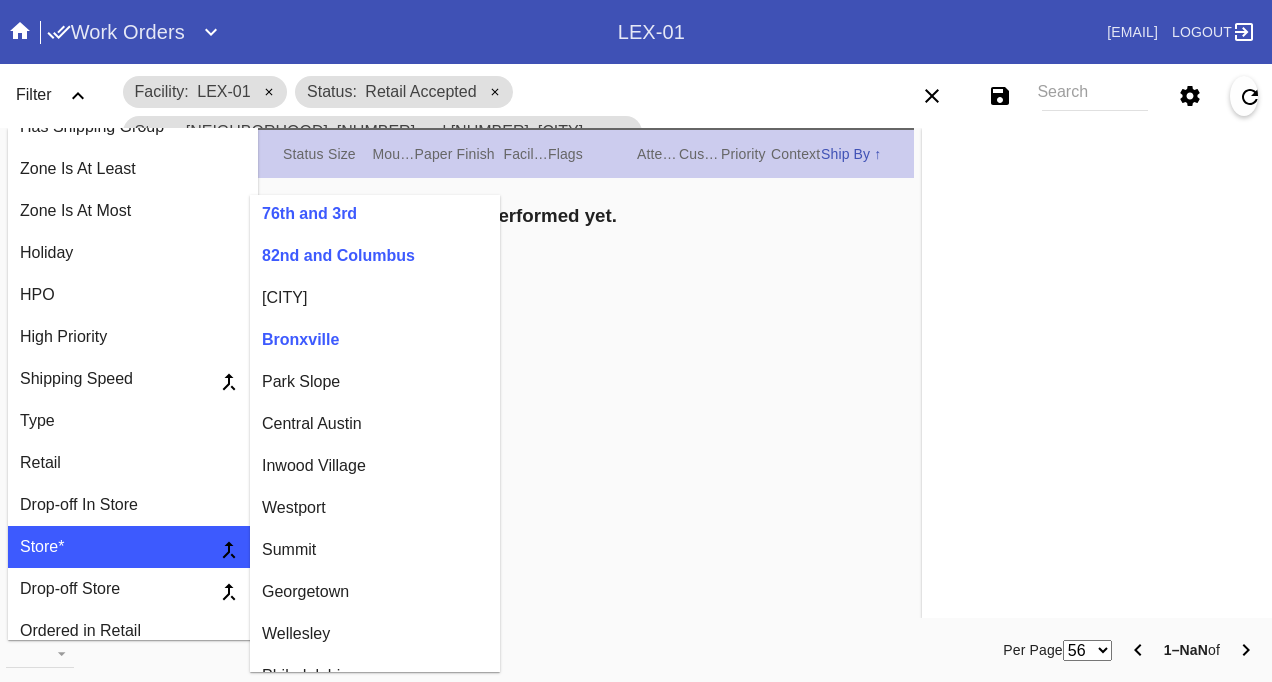 click on "Summit" at bounding box center [375, 550] 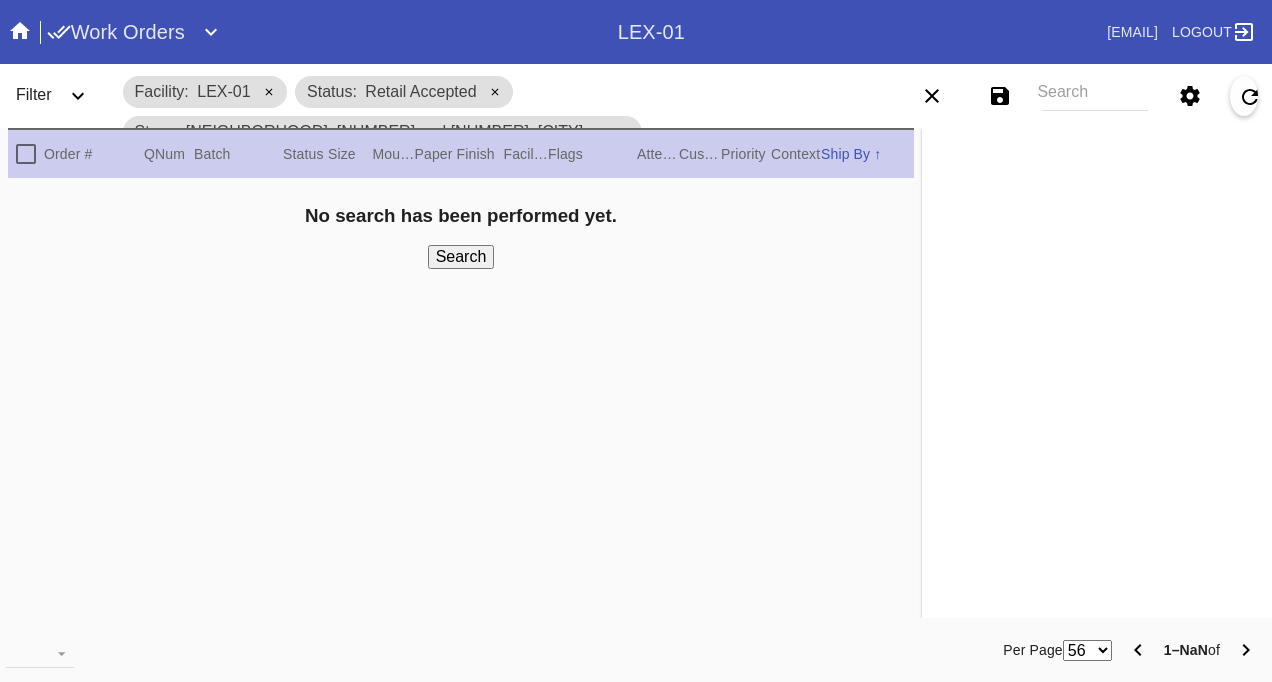 click on "Filter" at bounding box center (34, 94) 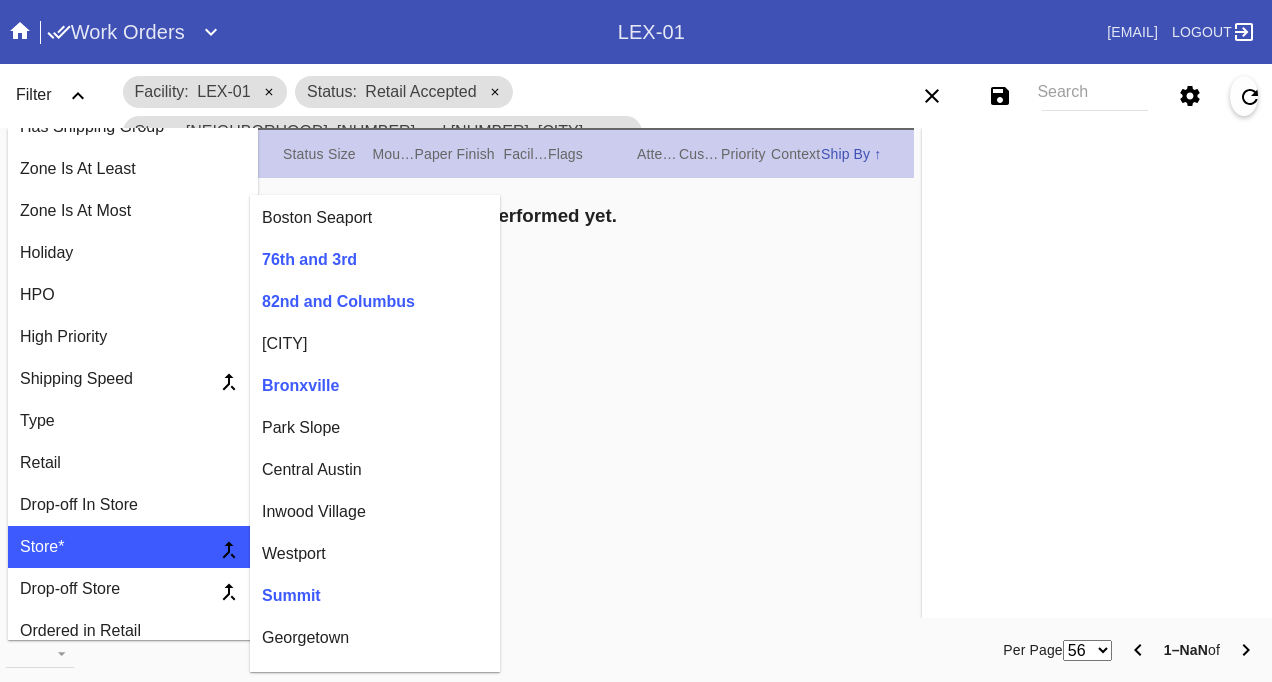 scroll, scrollTop: 800, scrollLeft: 0, axis: vertical 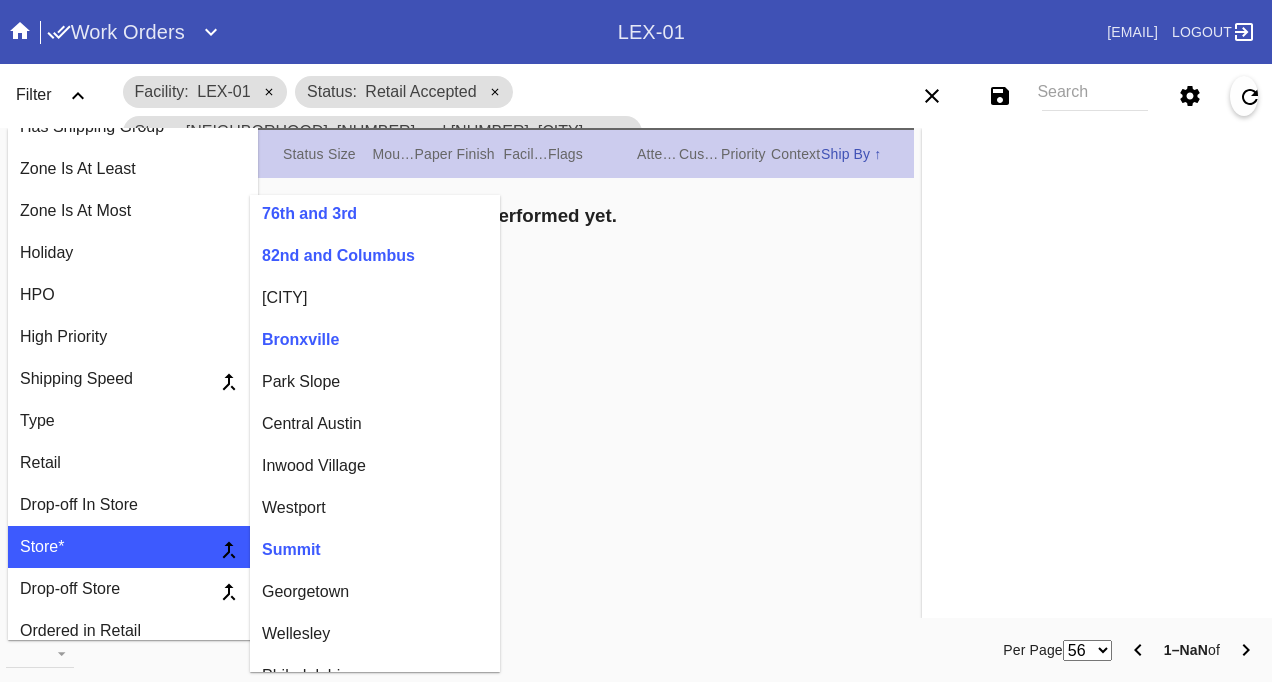 click on "Westport" at bounding box center [375, 508] 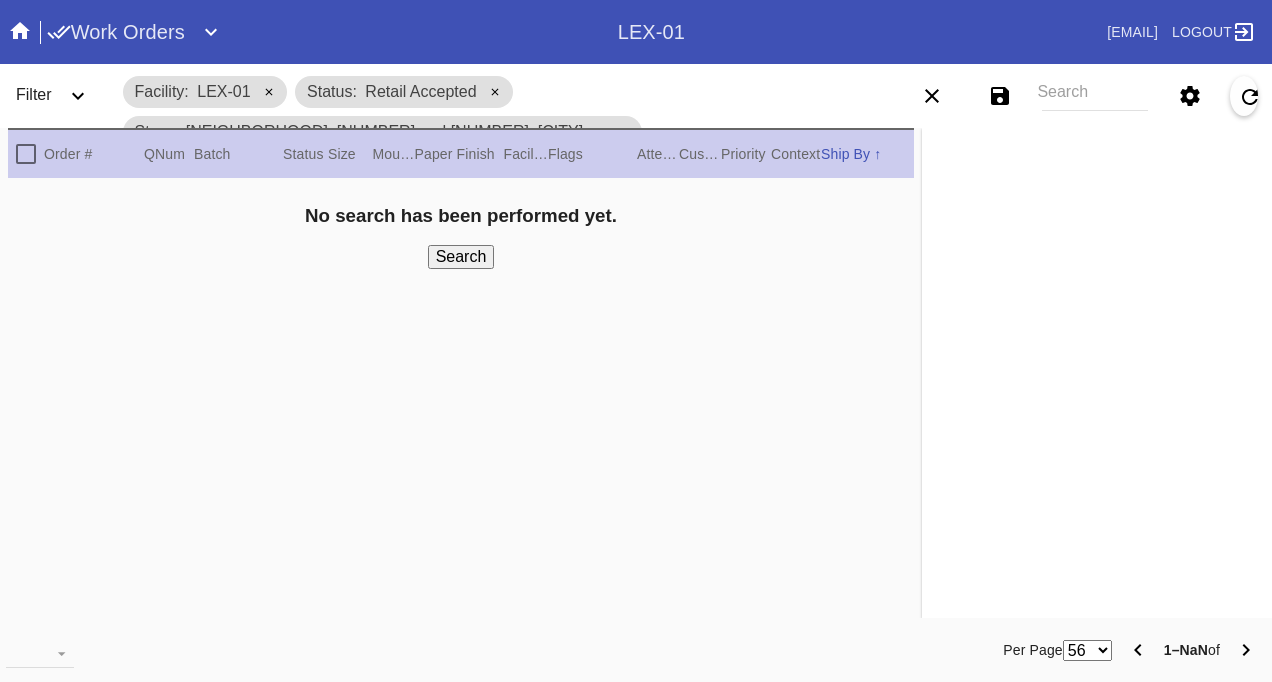 click on "Filter" at bounding box center (34, 94) 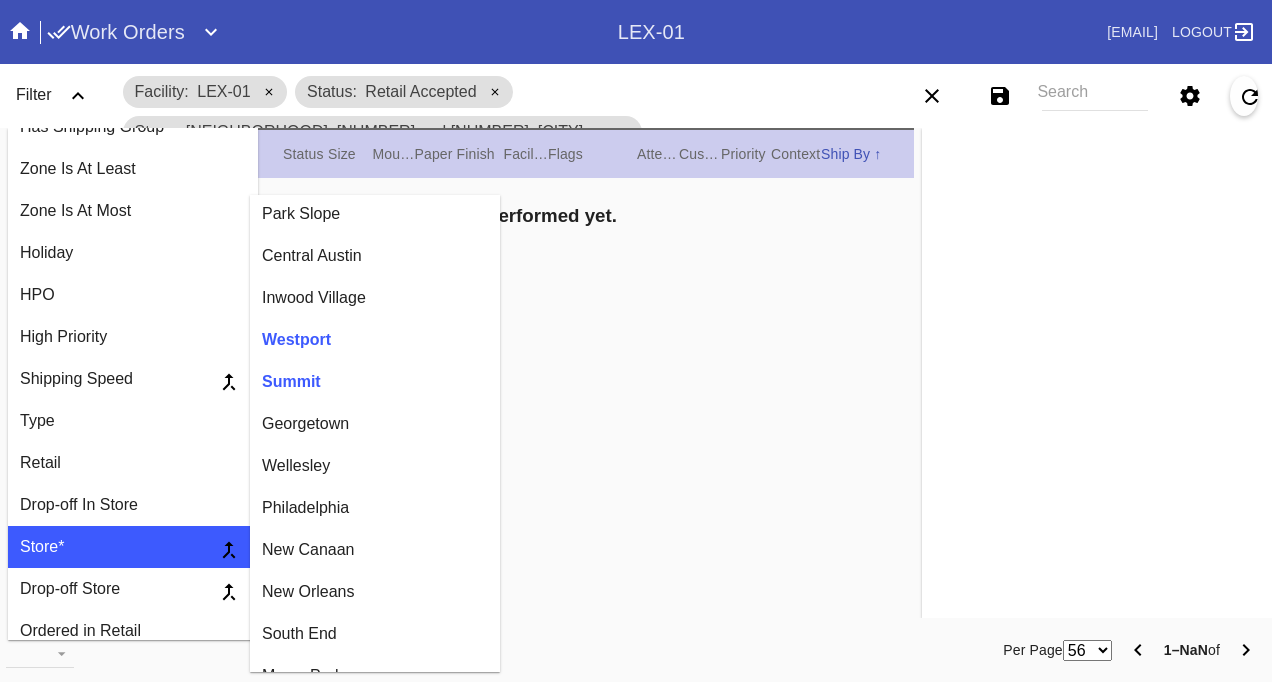 scroll, scrollTop: 1000, scrollLeft: 0, axis: vertical 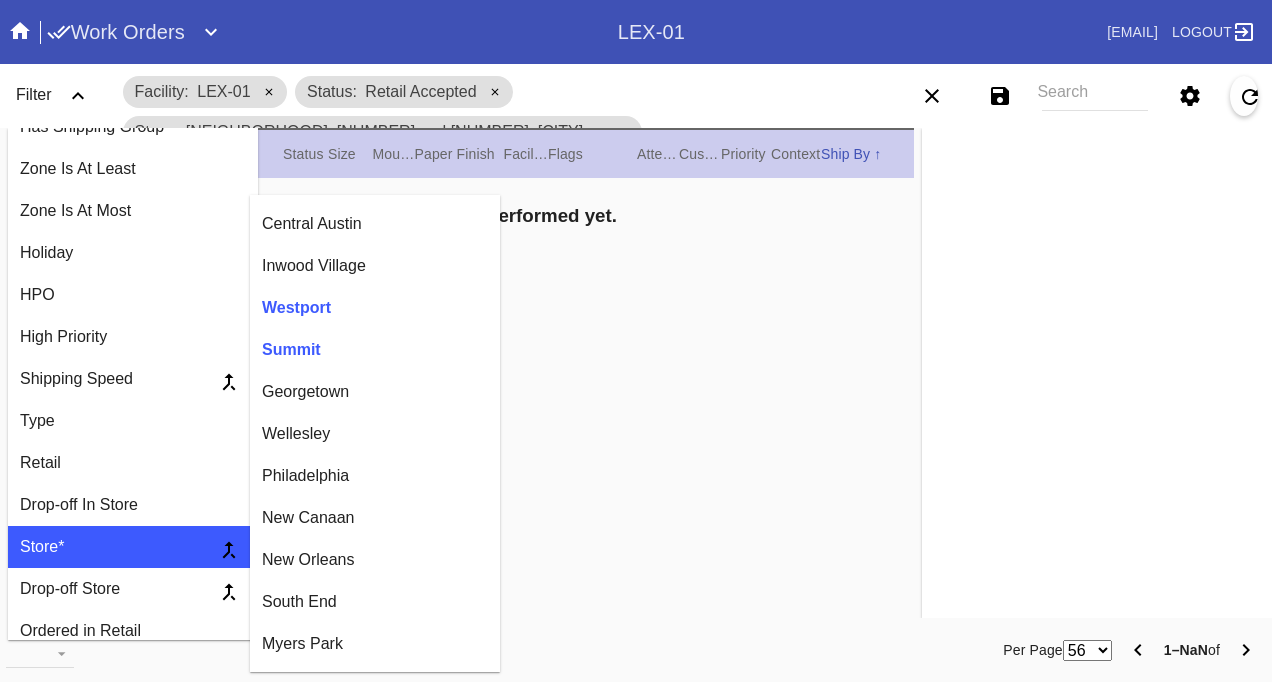 click on "New Canaan" at bounding box center [375, 518] 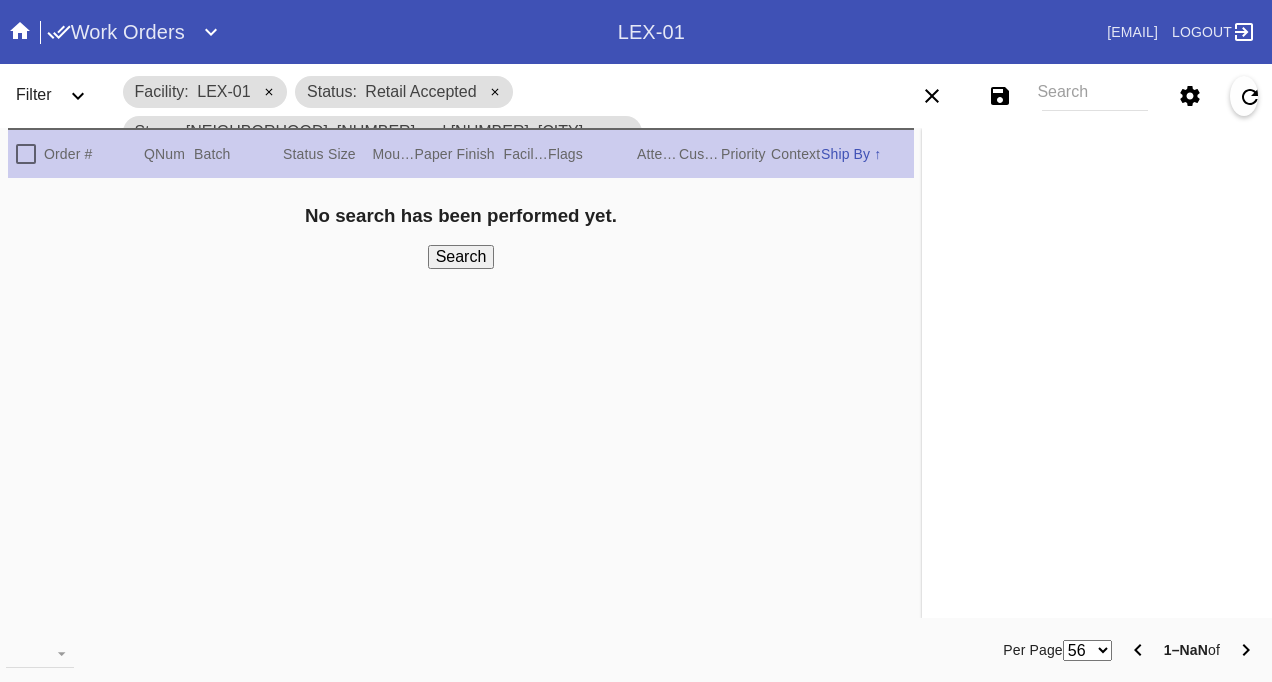 click on "Search" at bounding box center (461, 257) 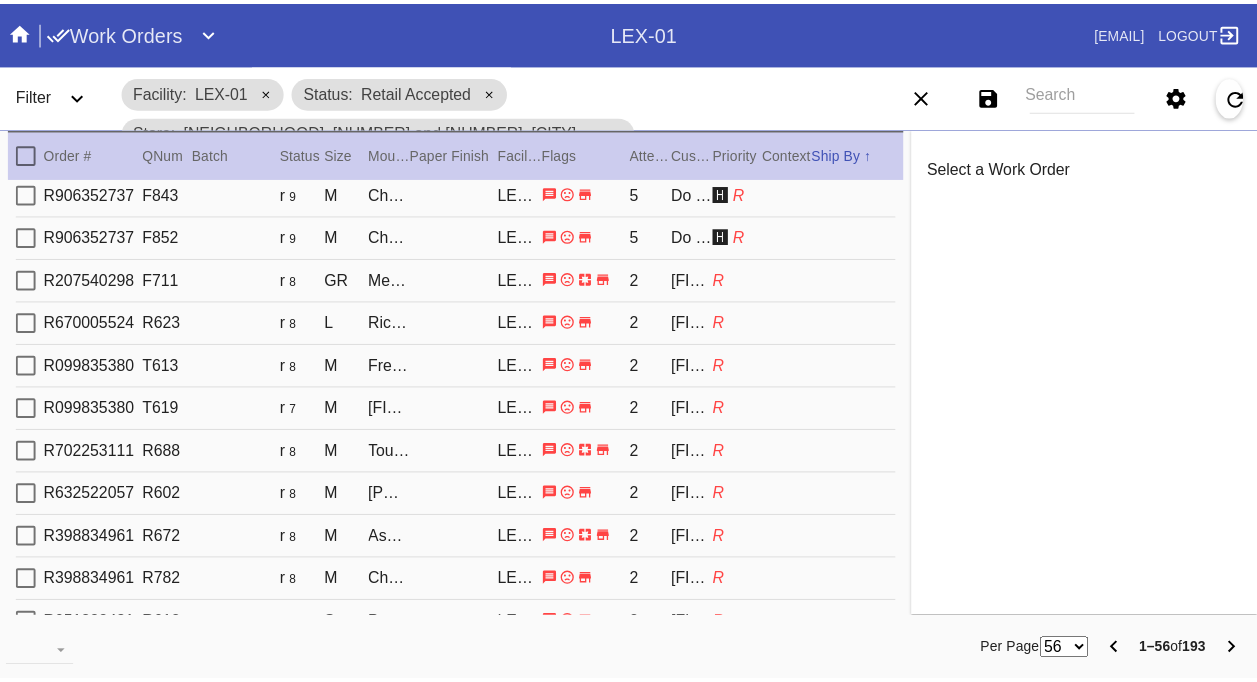 scroll, scrollTop: 0, scrollLeft: 0, axis: both 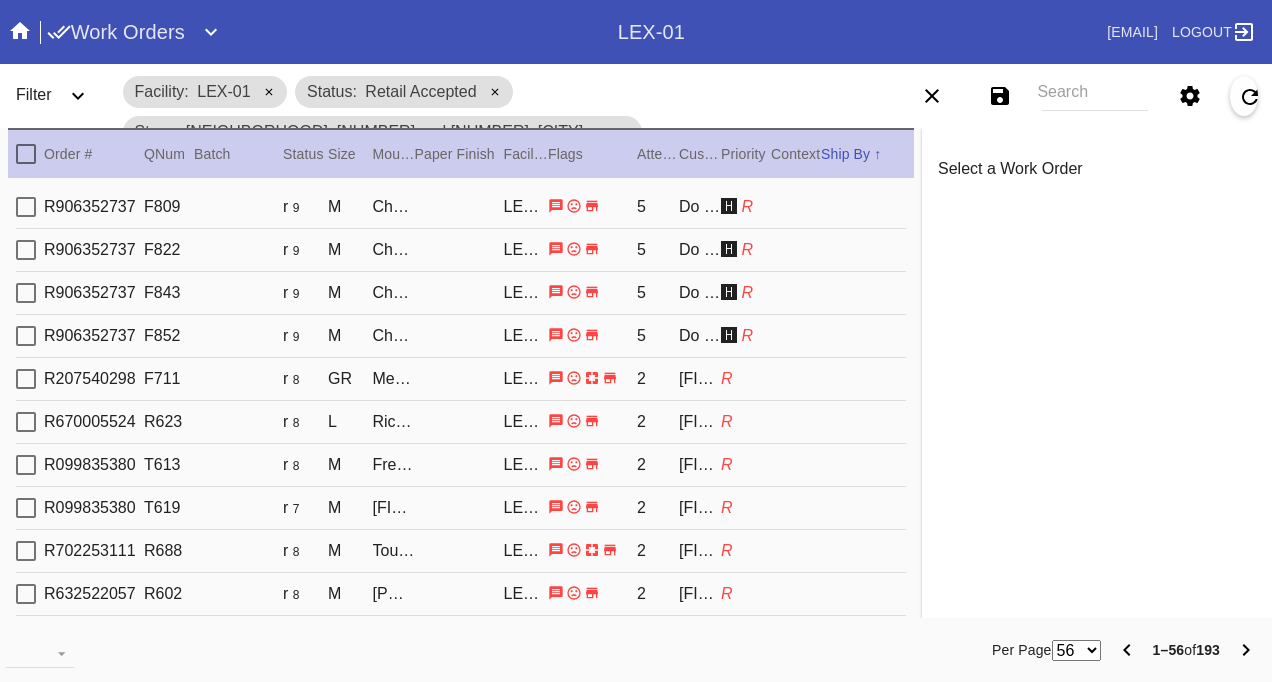 click on "Work Orders" at bounding box center [116, 32] 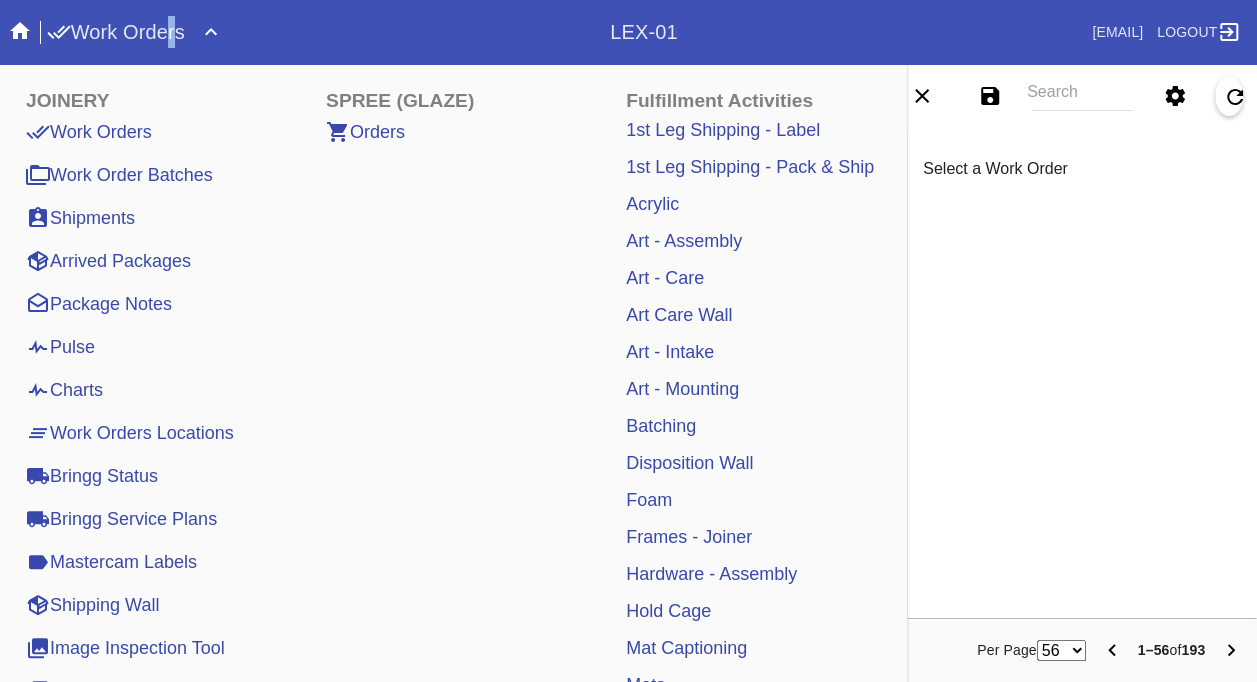 drag, startPoint x: 167, startPoint y: 24, endPoint x: 131, endPoint y: 137, distance: 118.595955 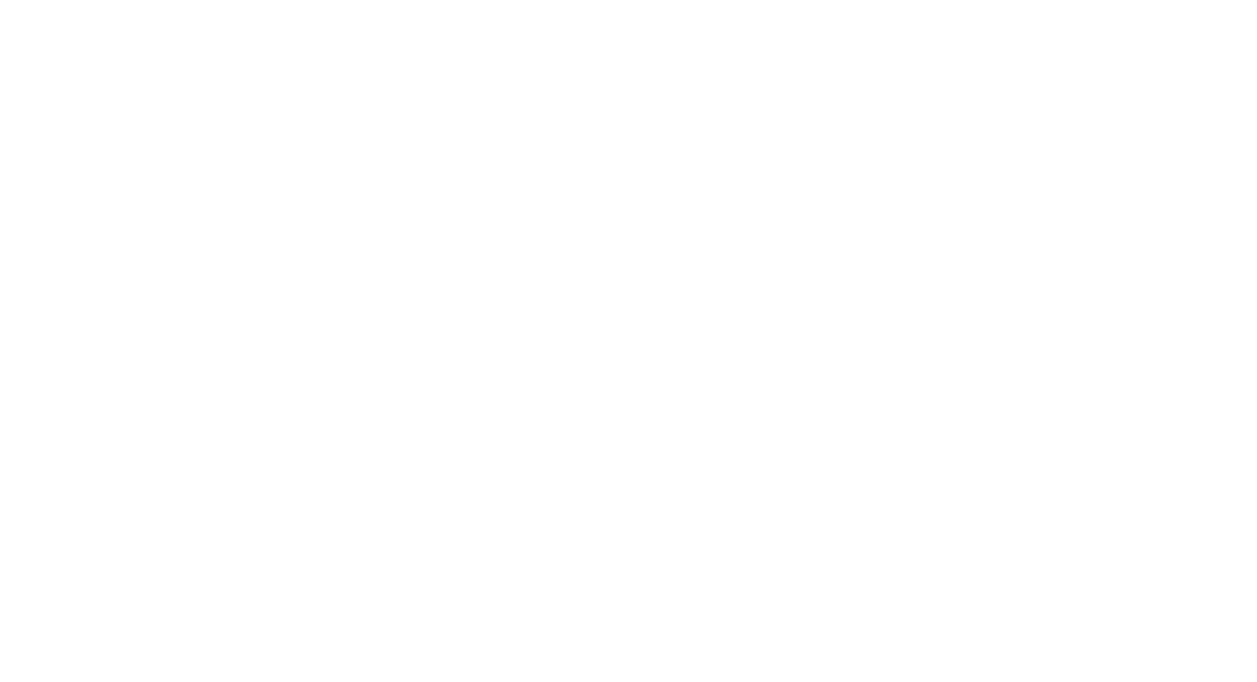 scroll, scrollTop: 0, scrollLeft: 0, axis: both 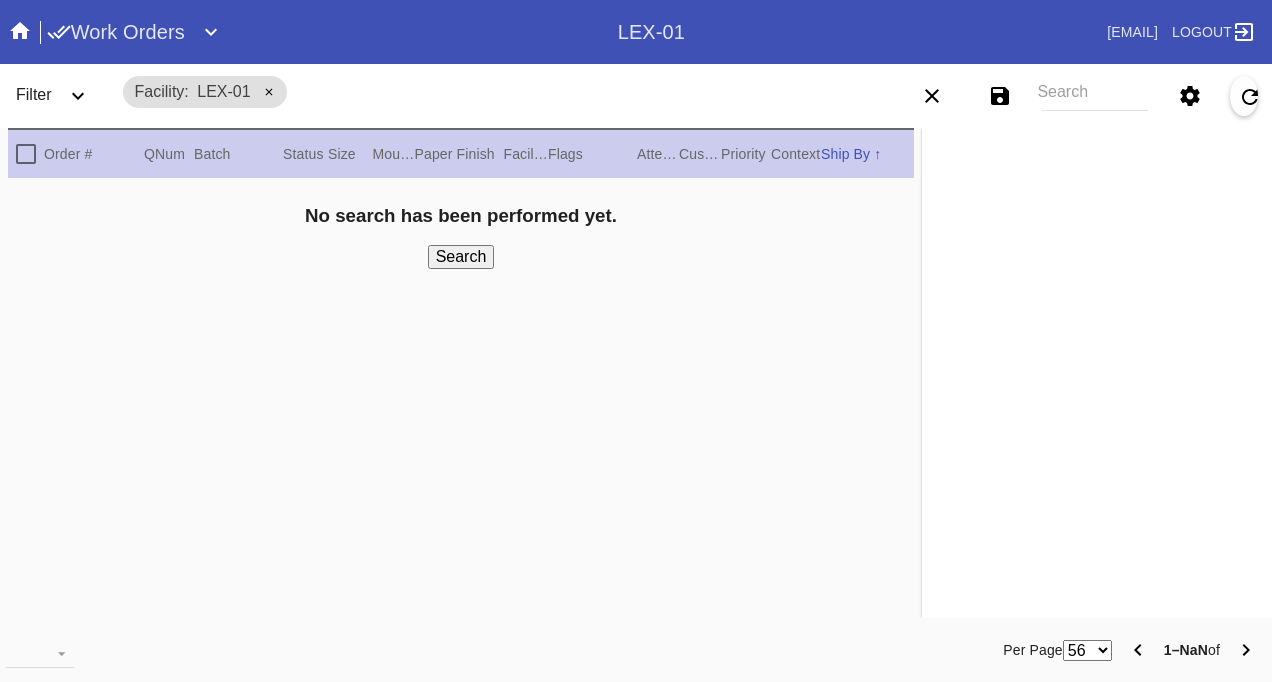 click on "Work Orders" at bounding box center [116, 32] 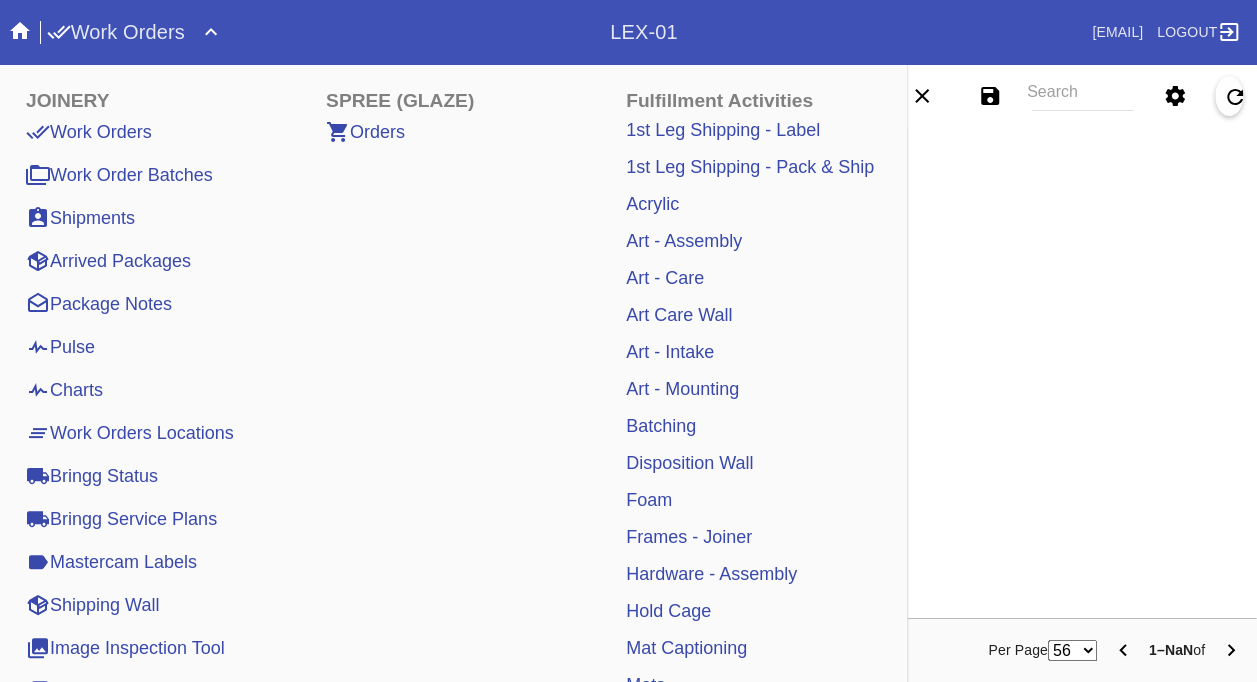 click on "Pulse" at bounding box center [60, 347] 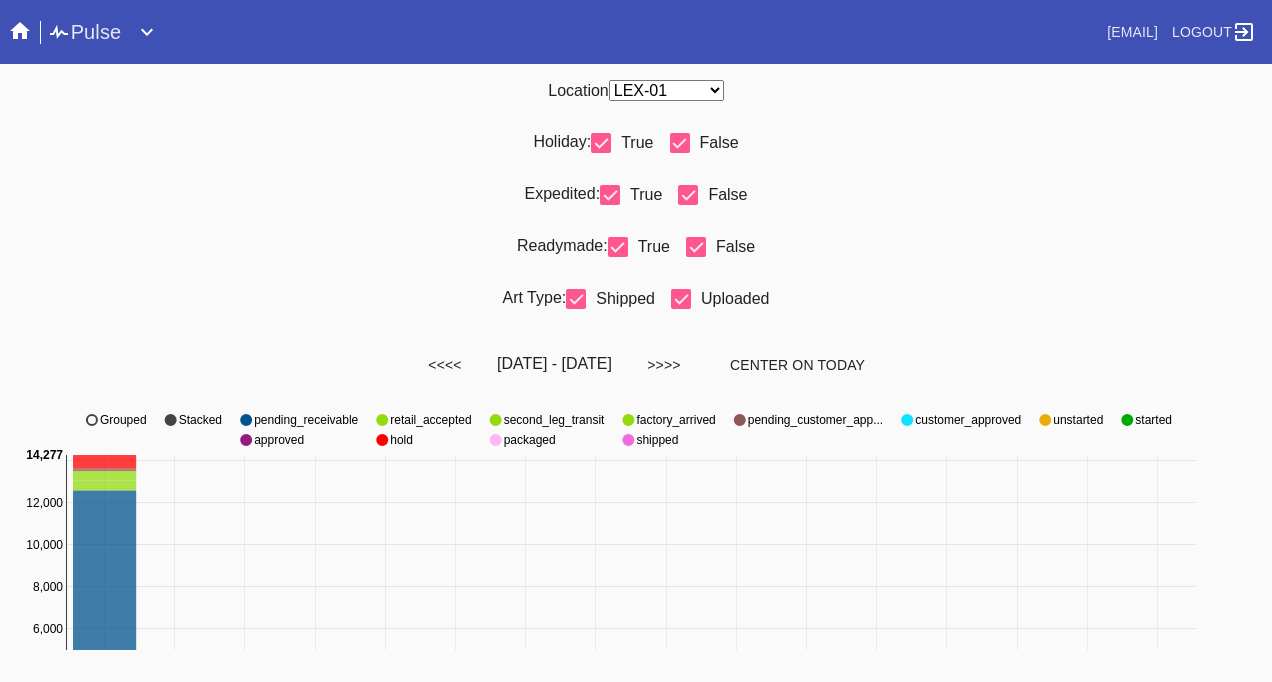 scroll, scrollTop: 0, scrollLeft: 0, axis: both 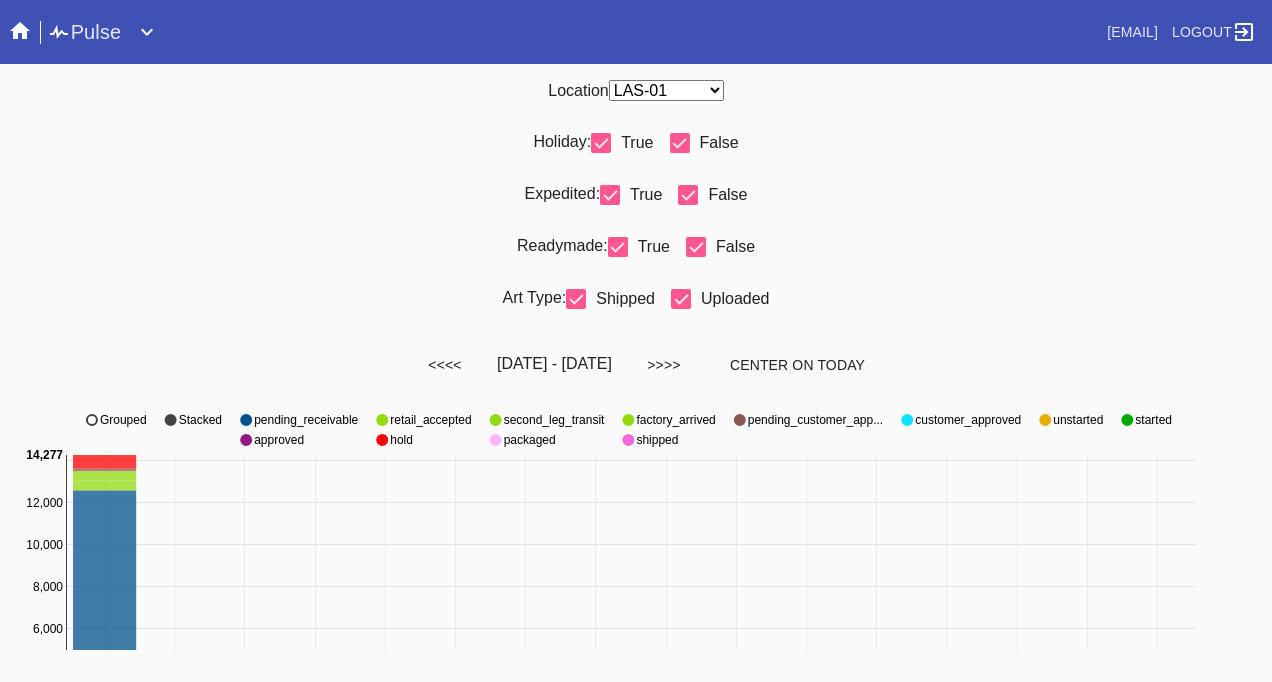 click on "Any Location [AIRPORT_CODE]-[AIRPORT_CODE] [AIRPORT_CODE]-[AIRPORT_CODE] [AIRPORT_CODE]-[AIRPORT_CODE] [AIRPORT_CODE]-[AIRPORT_CODE] [AIRPORT_CODE]-[AIRPORT_CODE]" at bounding box center (666, 90) 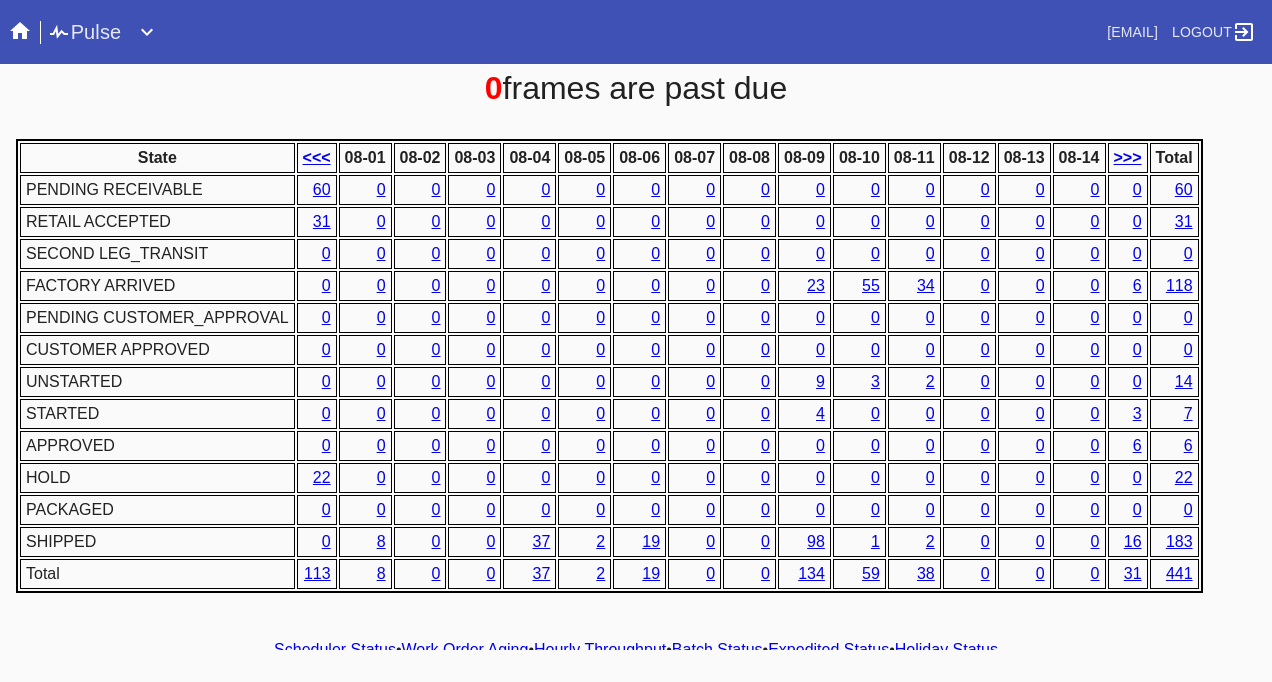 scroll, scrollTop: 988, scrollLeft: 0, axis: vertical 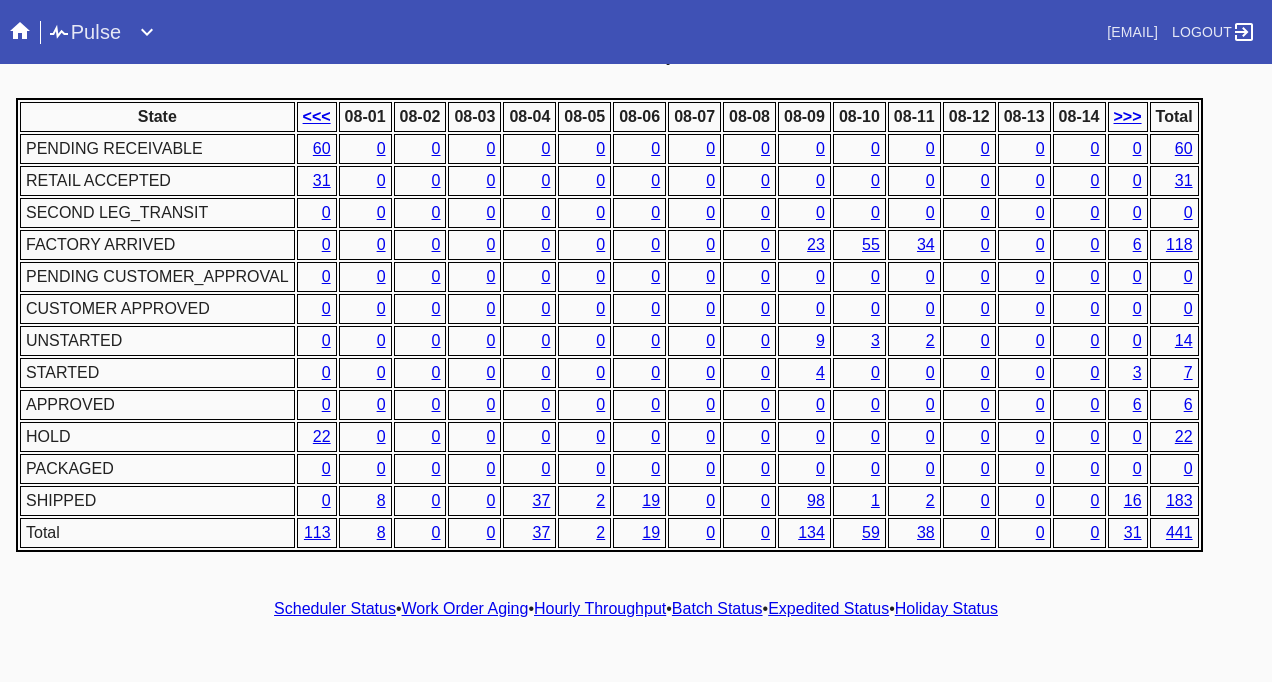 click on "Hourly Throughput" at bounding box center (600, 608) 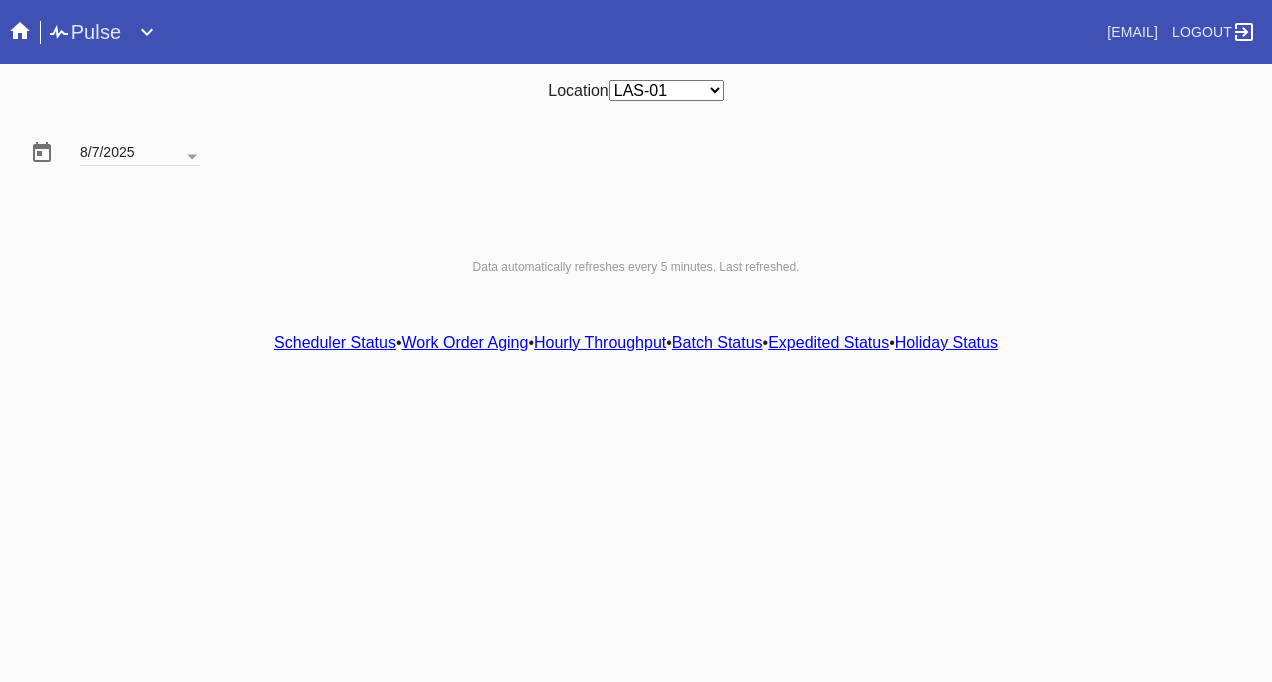 scroll, scrollTop: 0, scrollLeft: 0, axis: both 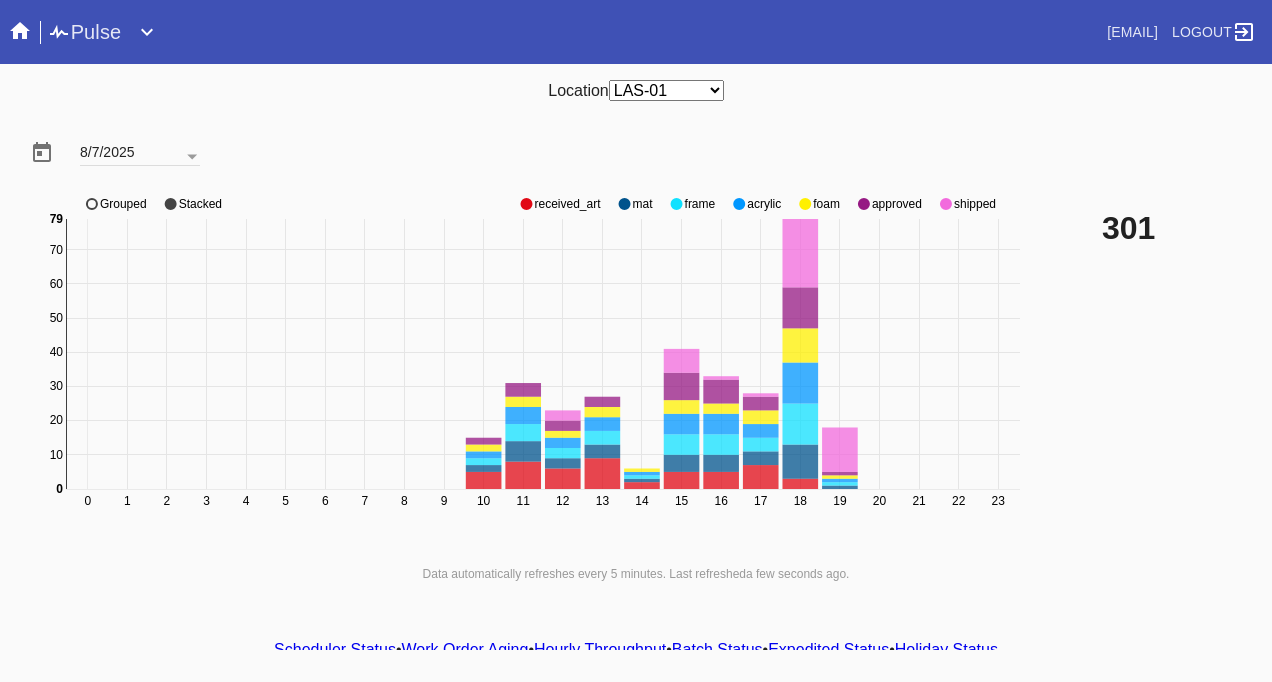 click on "0 1 2 3 4 5 6 7 8 9 10 11 12 13 14 15 16 17 18 19 20 21 22 23 0 10 20 30 40 50 60 70 0 79 received_art mat frame acrylic foam approved shipped Grouped Stacked" 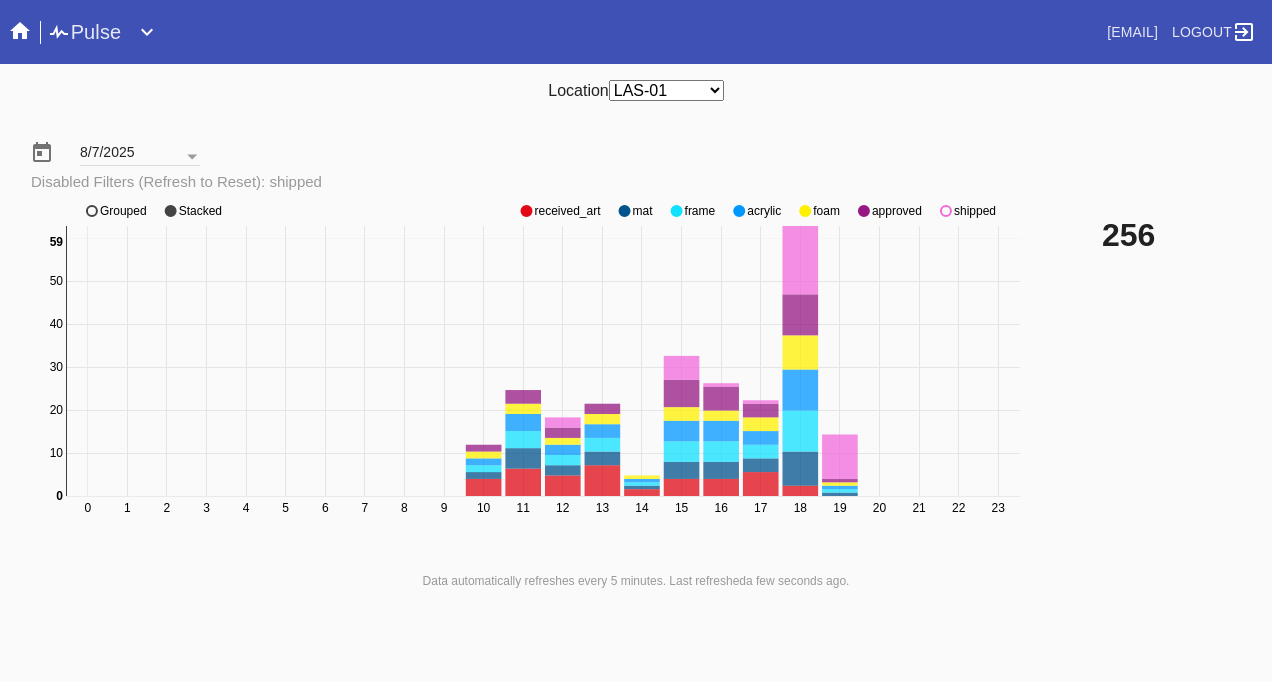 click on "shipped" 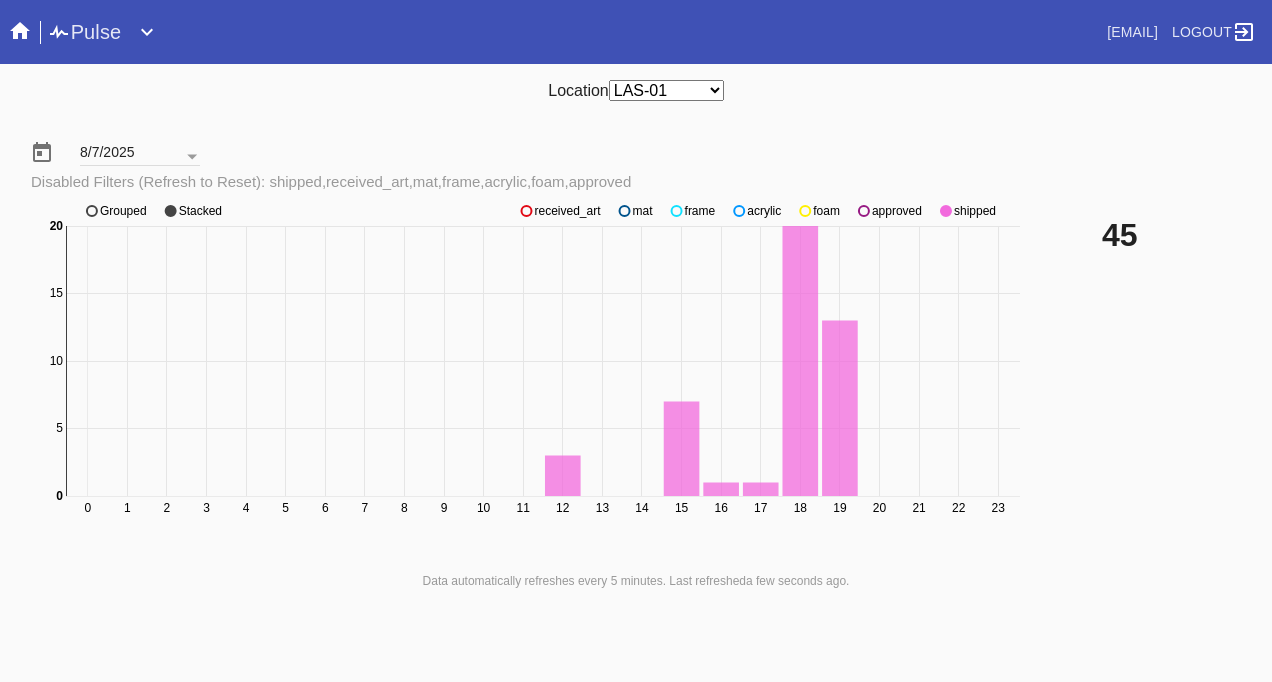click on "0 1 2 3 4 5 6 7 8 9 10 11 12 13 14 15 16 17 18 19 20 21 22 23 0 5 10 15 20 0 20 received_art mat frame acrylic foam approved shipped Grouped Stacked 45" at bounding box center (636, 371) 